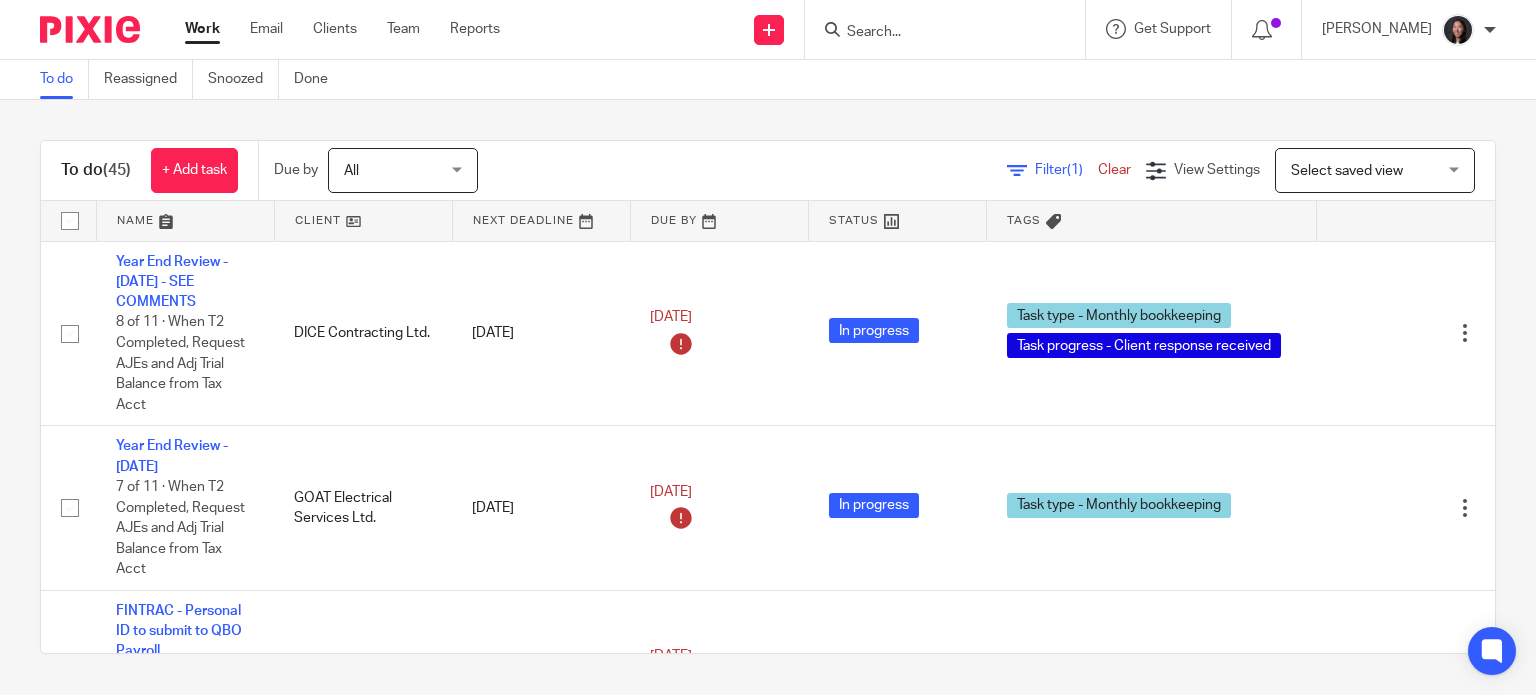 scroll, scrollTop: 0, scrollLeft: 0, axis: both 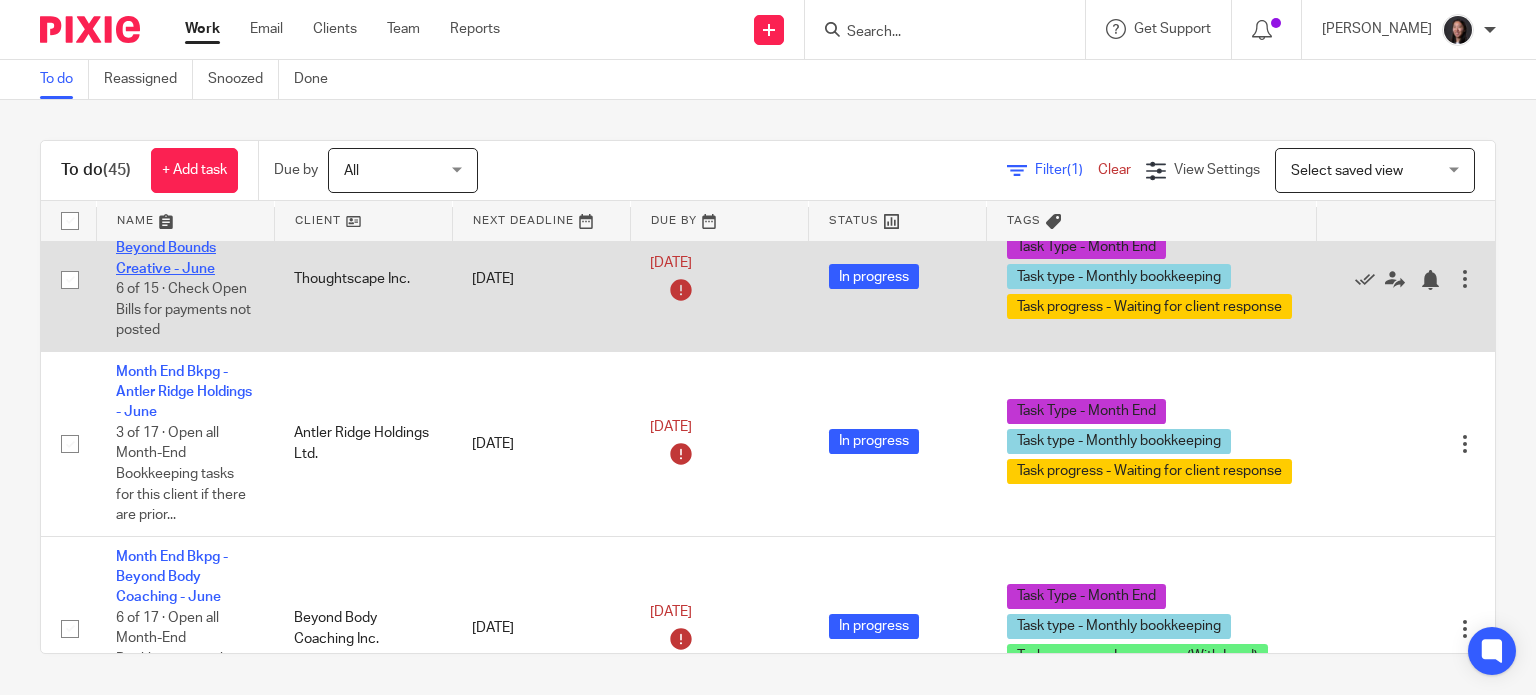 click on "Month End Bkpg - Beyond Bounds Creative - June" at bounding box center (172, 248) 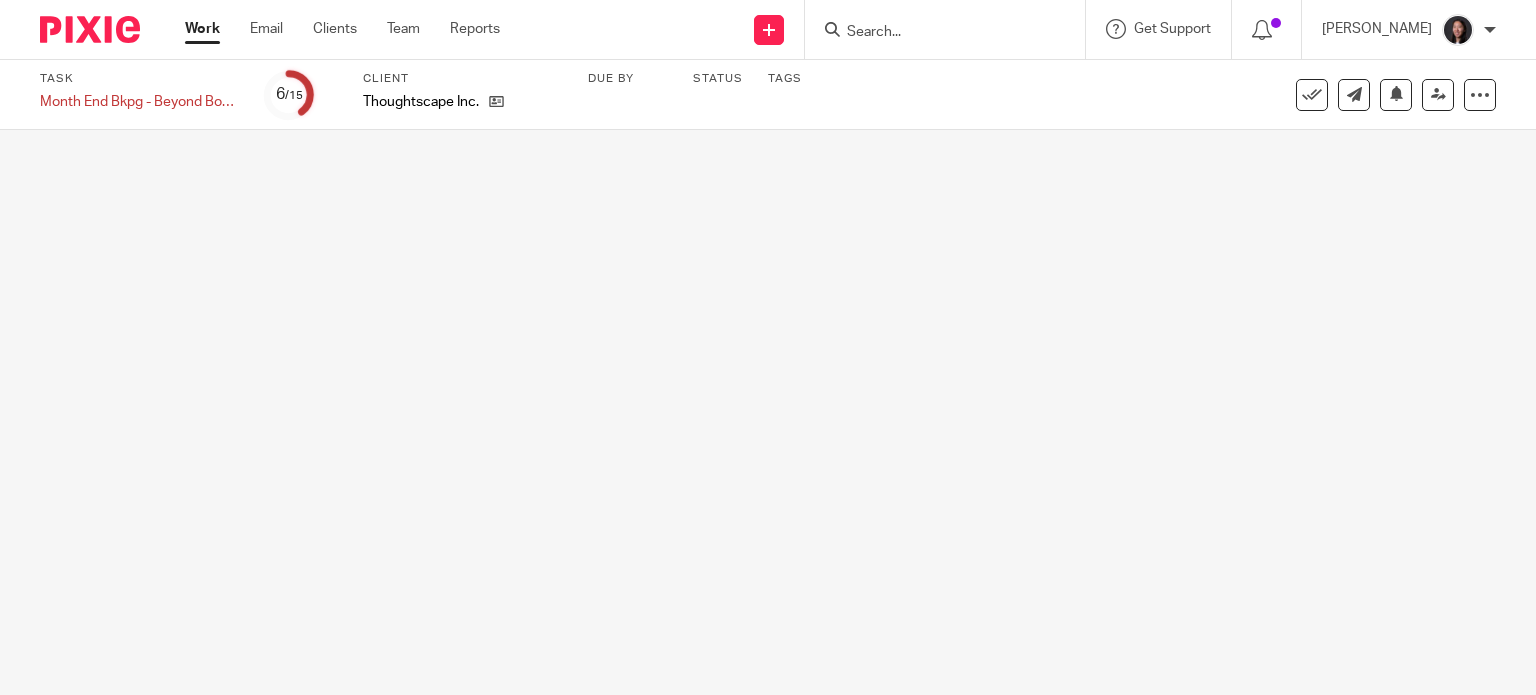 scroll, scrollTop: 0, scrollLeft: 0, axis: both 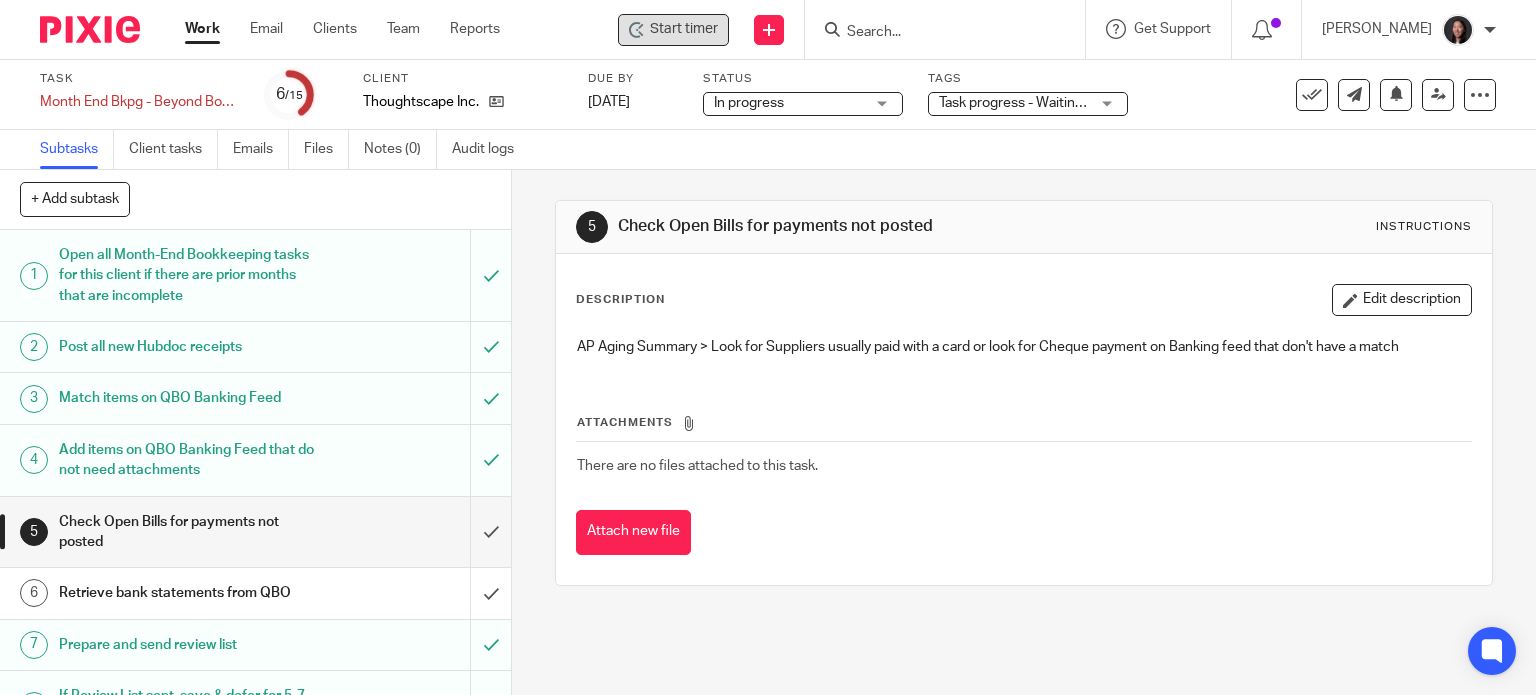 click on "Start timer" at bounding box center [684, 29] 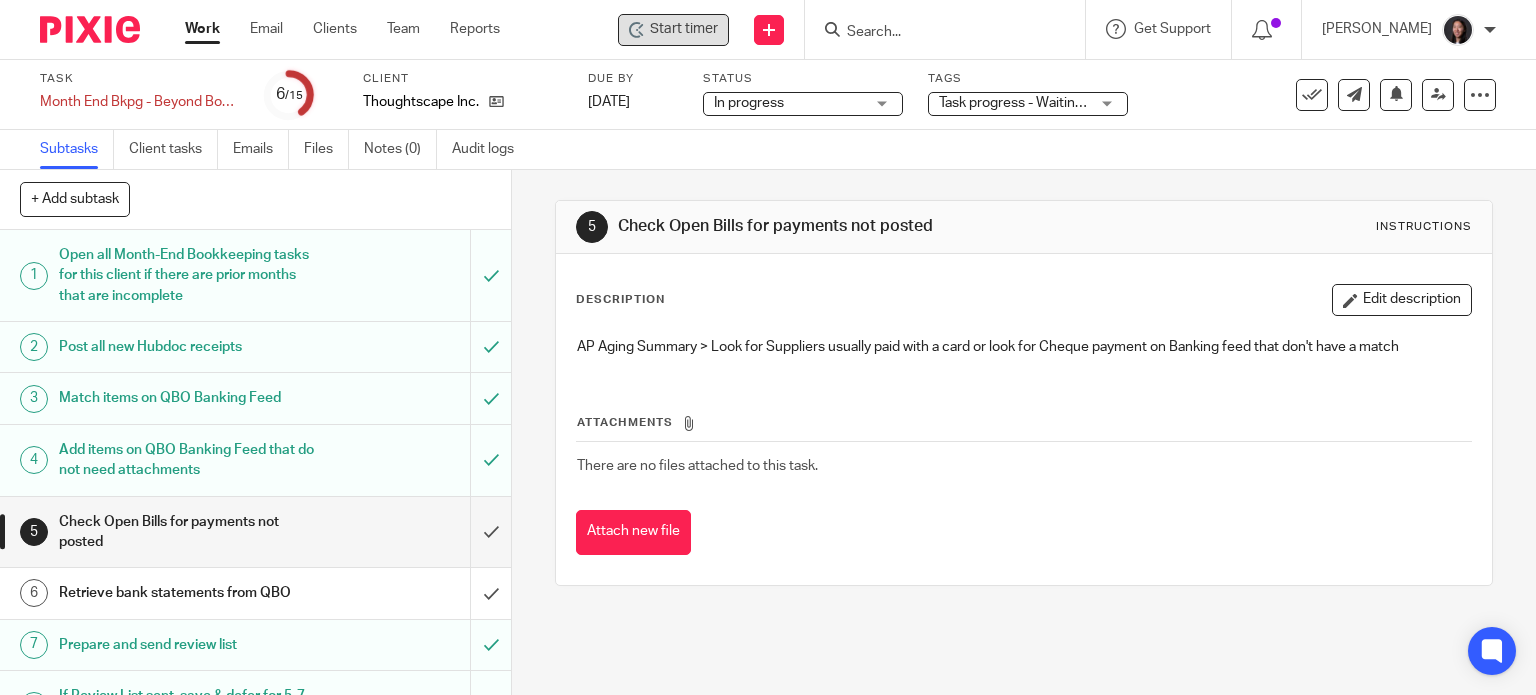 click on "Start timer" at bounding box center [684, 29] 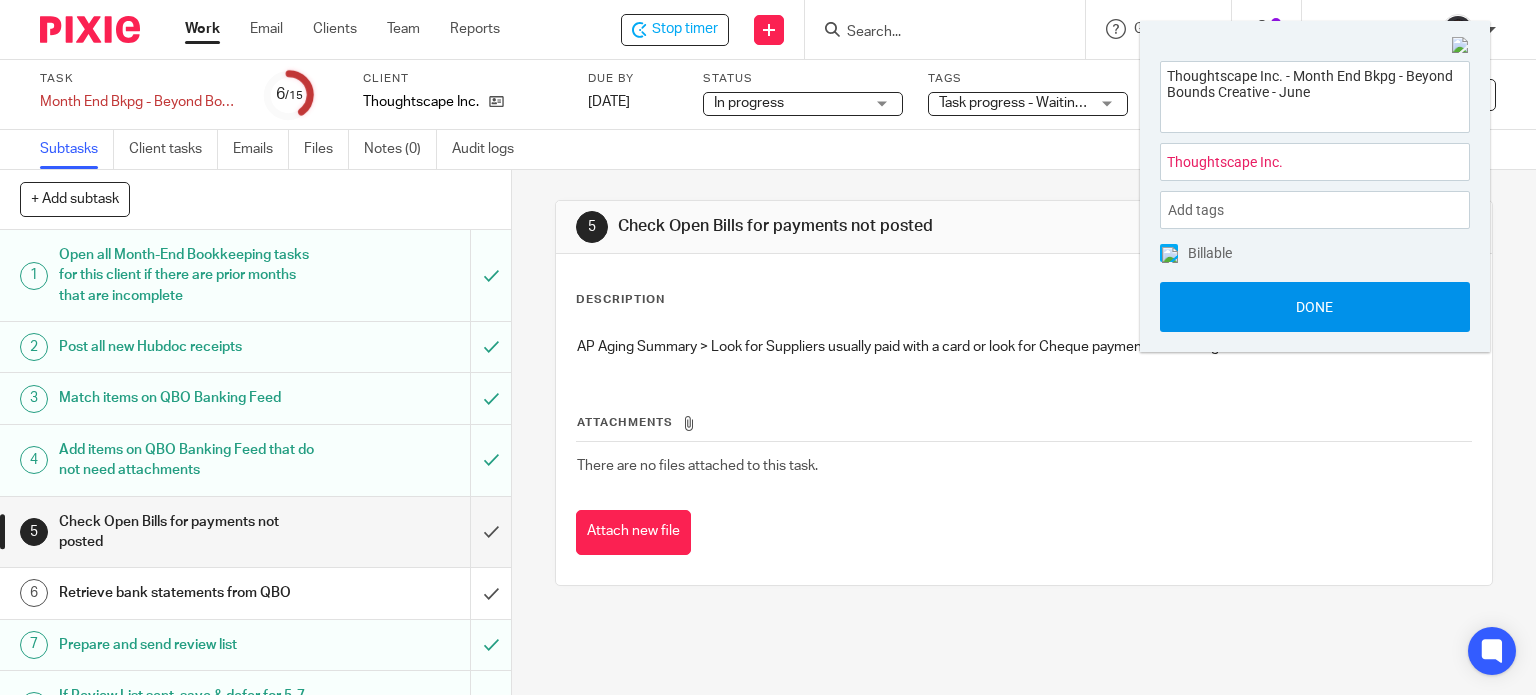 click on "Done" at bounding box center (1315, 307) 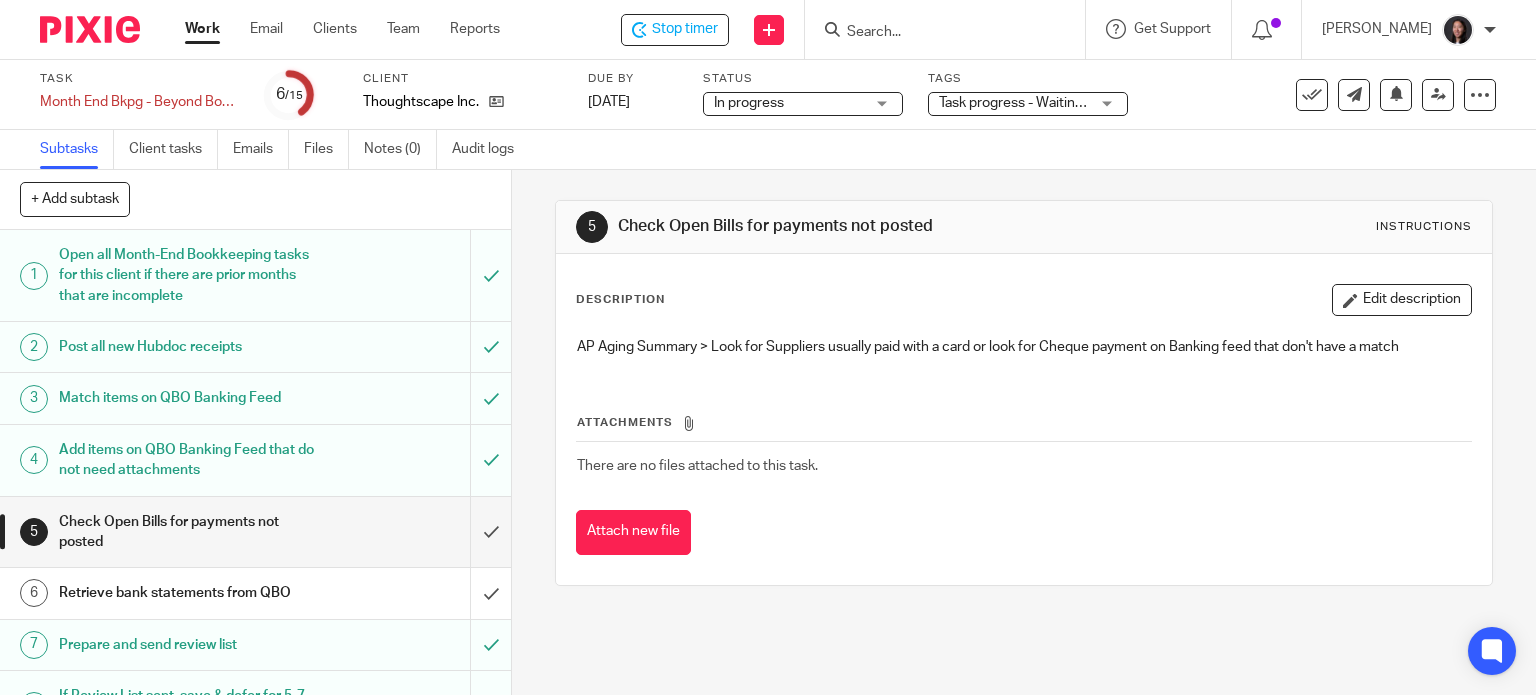click on "Work" at bounding box center (202, 29) 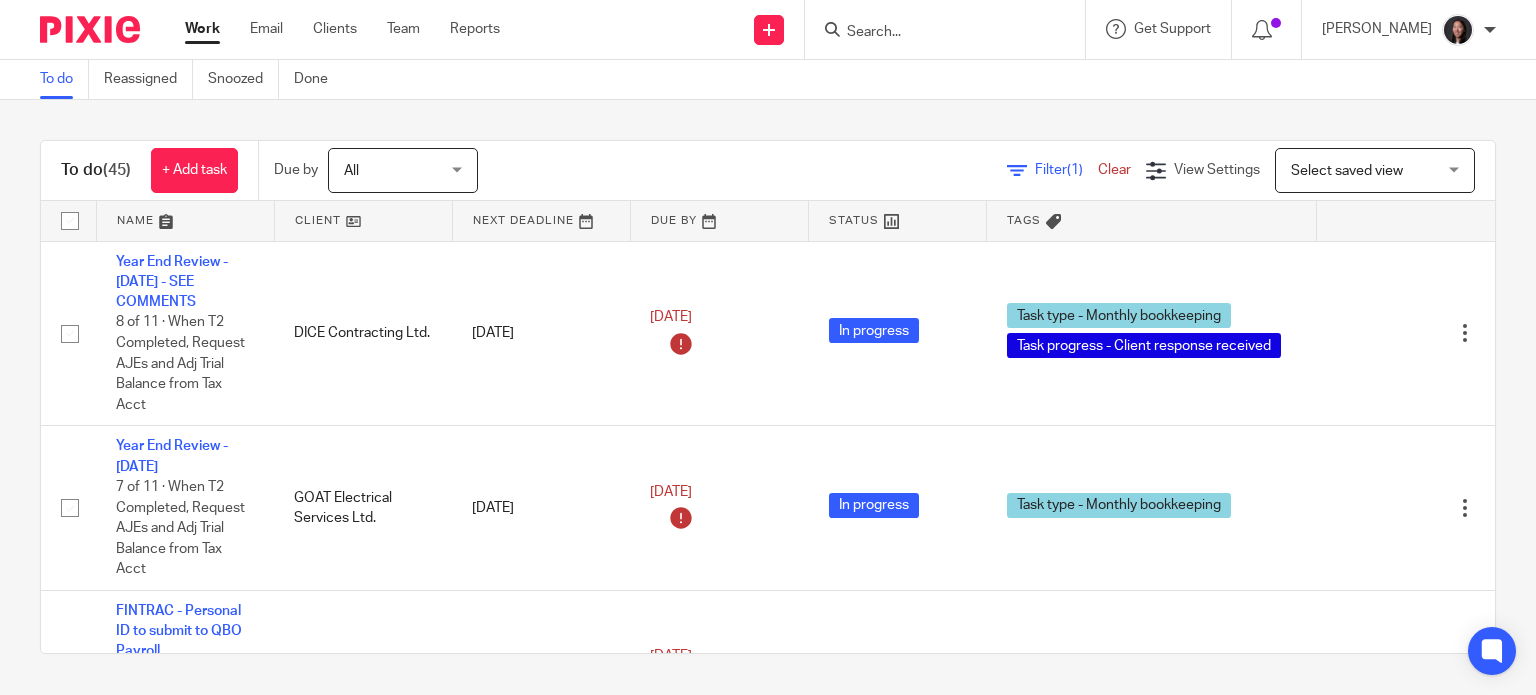 scroll, scrollTop: 0, scrollLeft: 0, axis: both 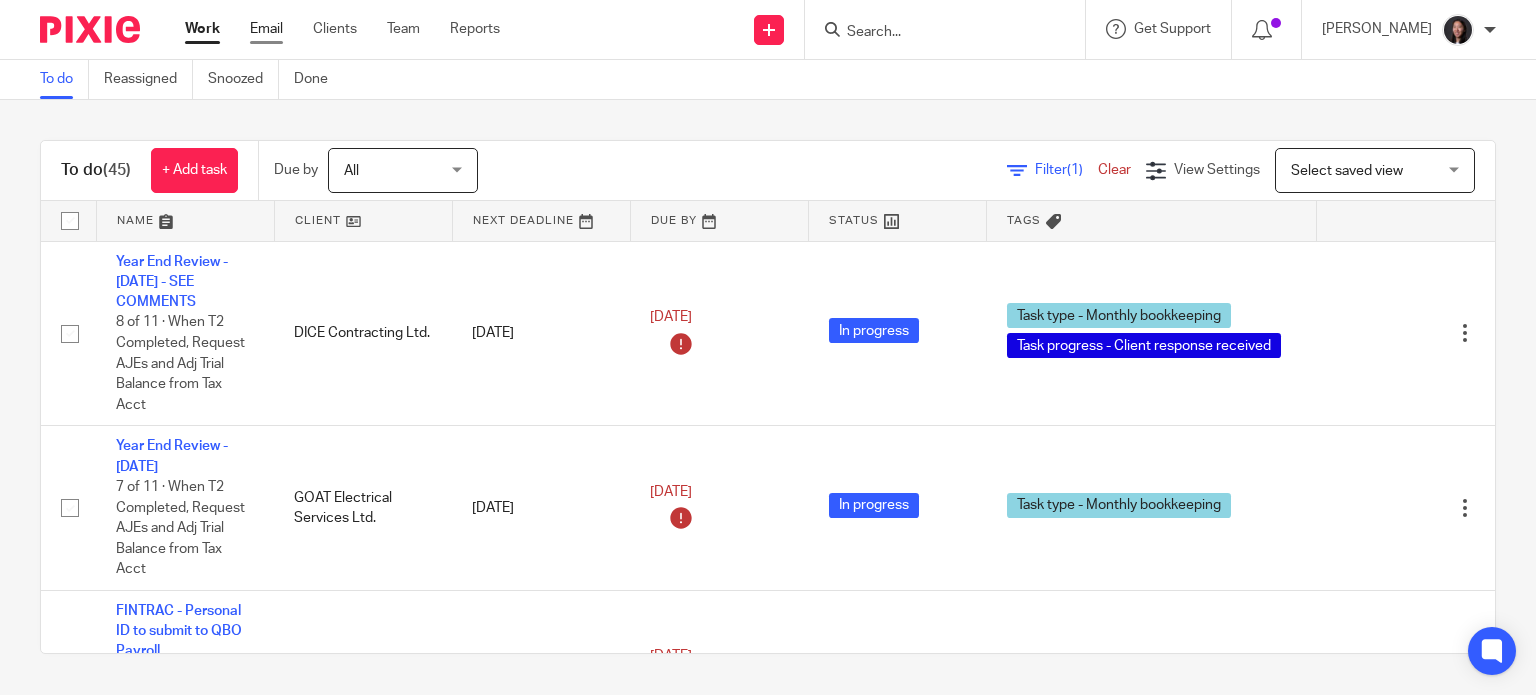 click on "Email" at bounding box center [266, 29] 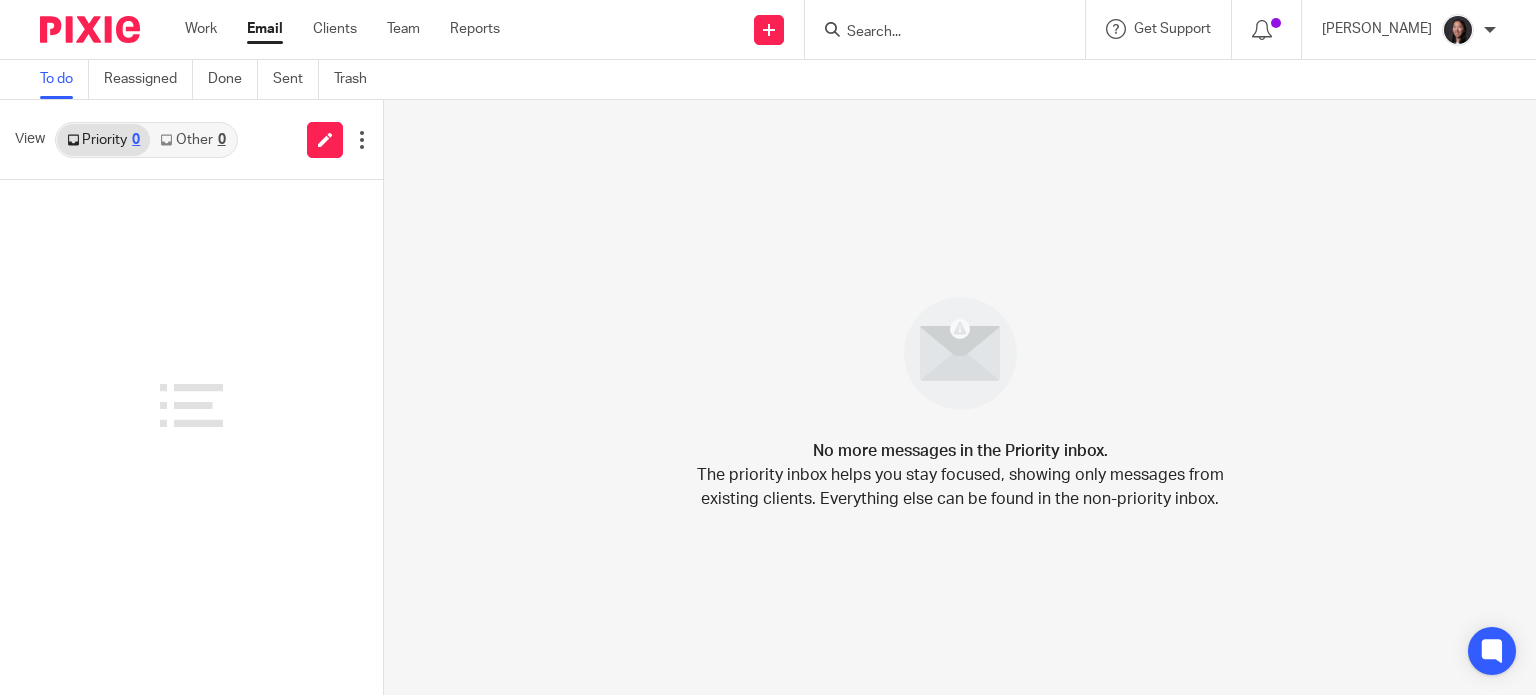scroll, scrollTop: 0, scrollLeft: 0, axis: both 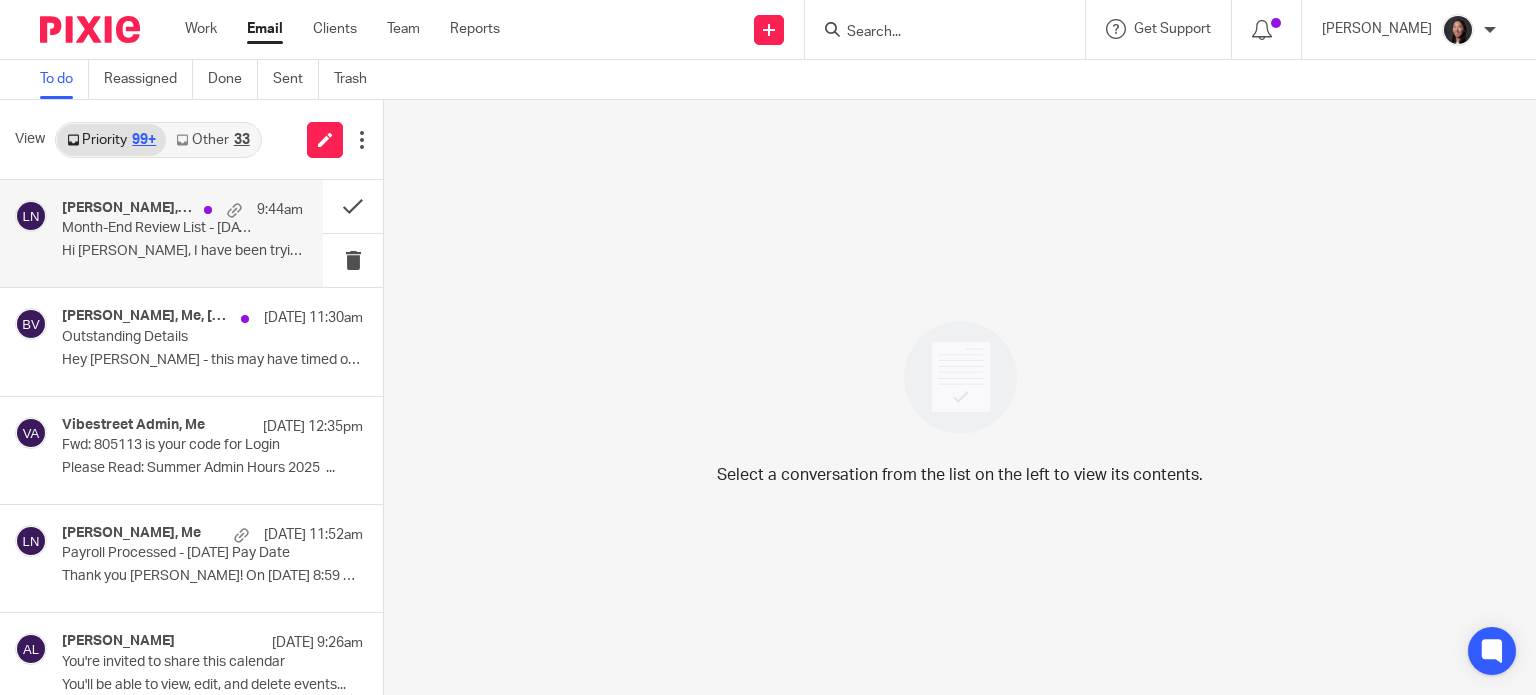 click on "Month-End Review List - [DATE]" at bounding box center [158, 228] 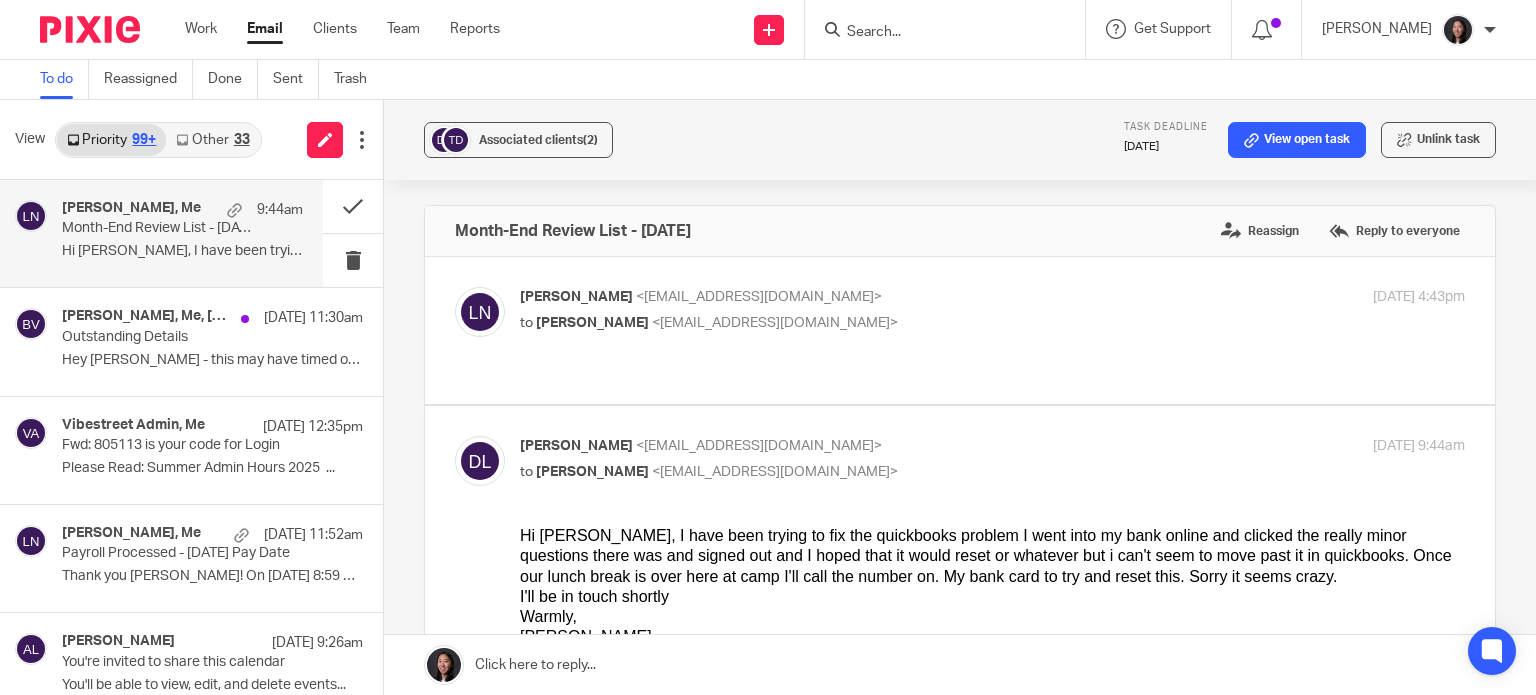 scroll, scrollTop: 0, scrollLeft: 0, axis: both 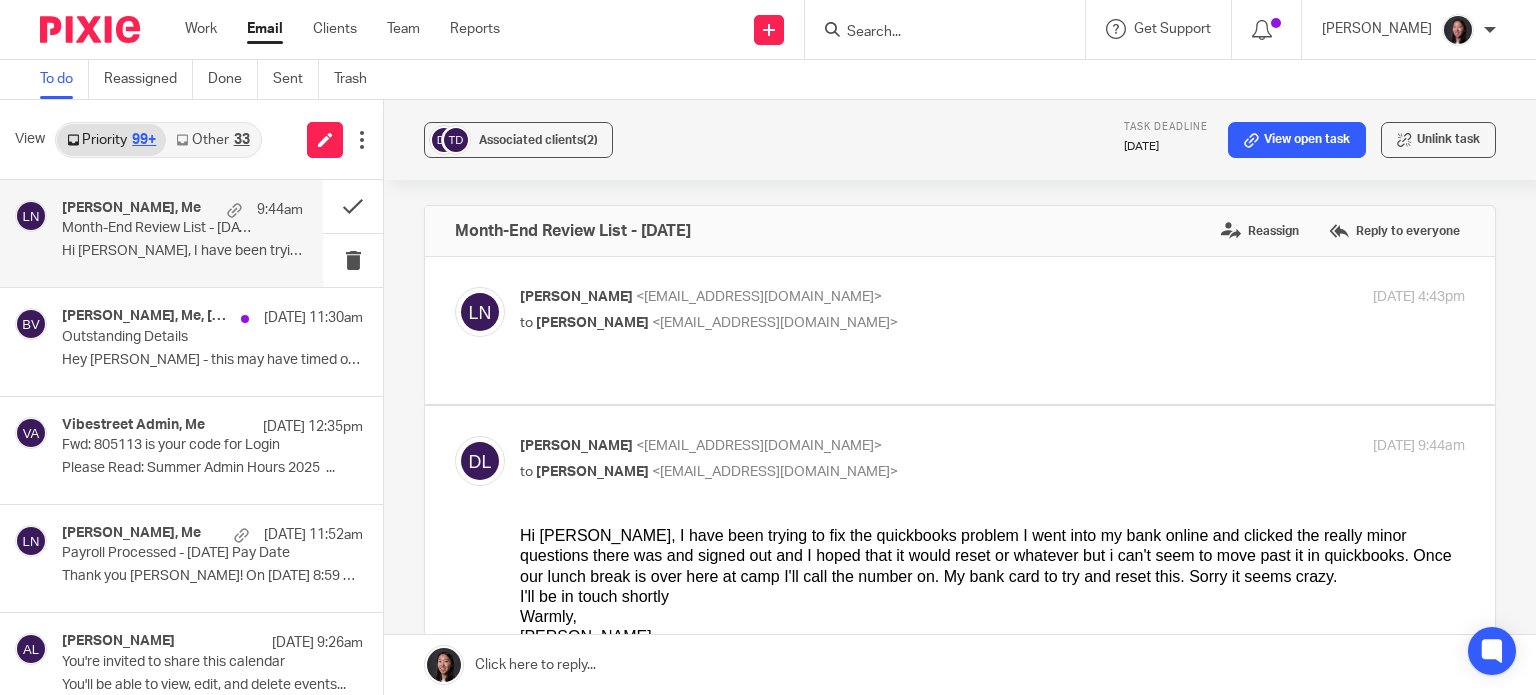 click at bounding box center [960, 665] 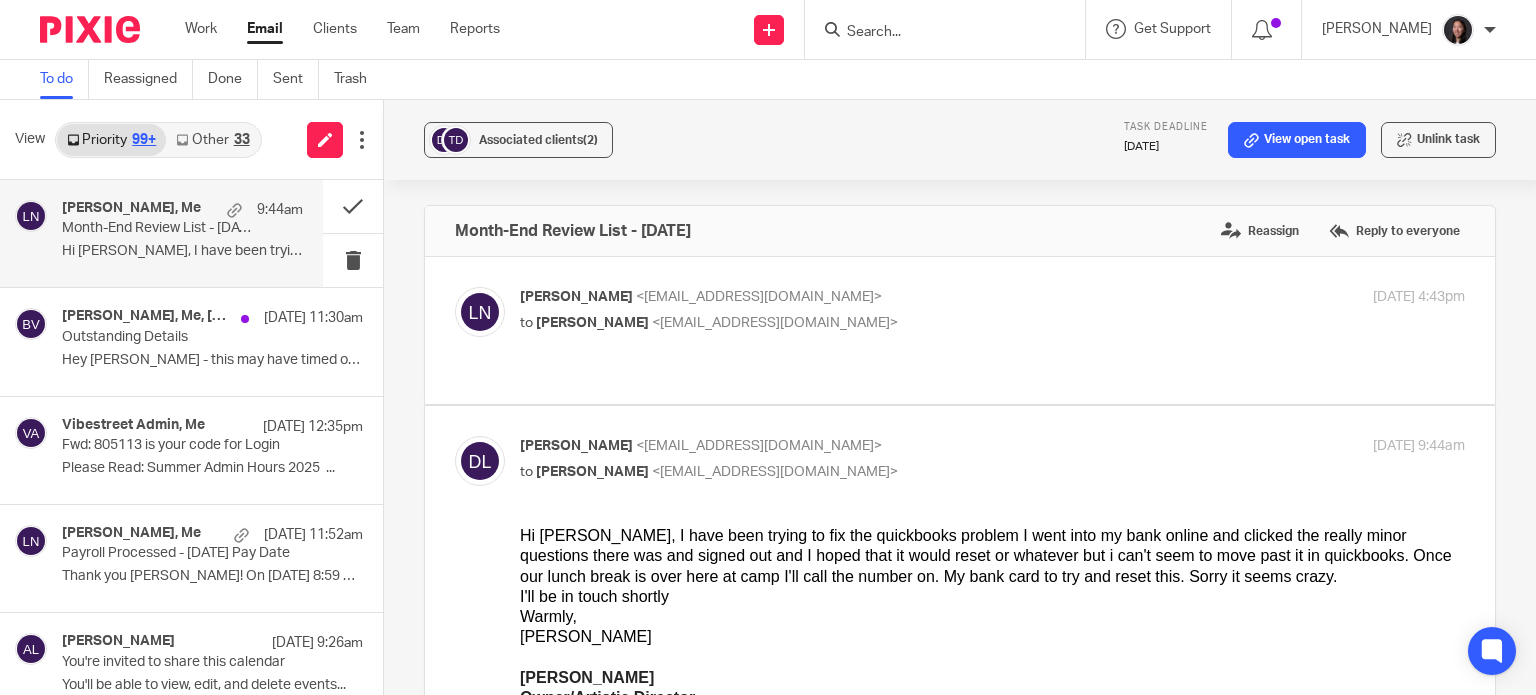 scroll, scrollTop: 1991, scrollLeft: 0, axis: vertical 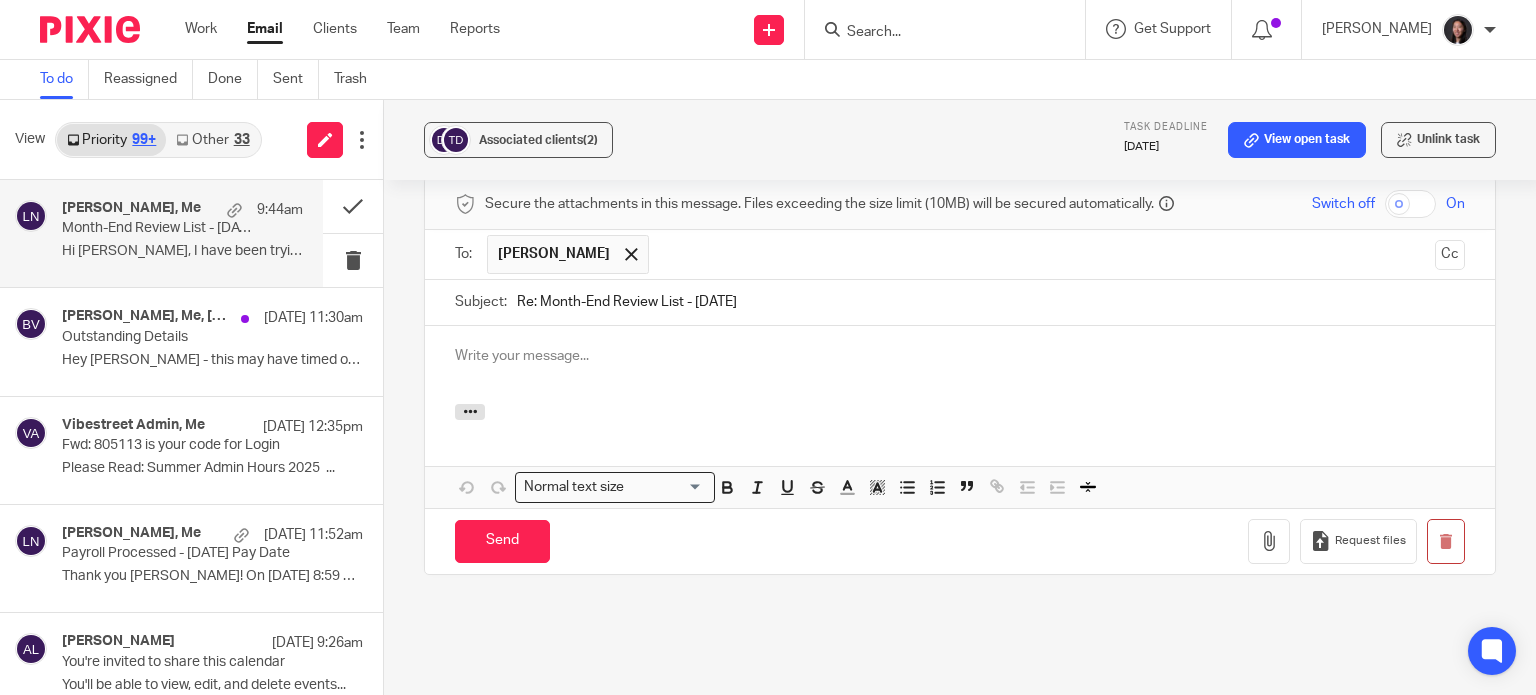 type 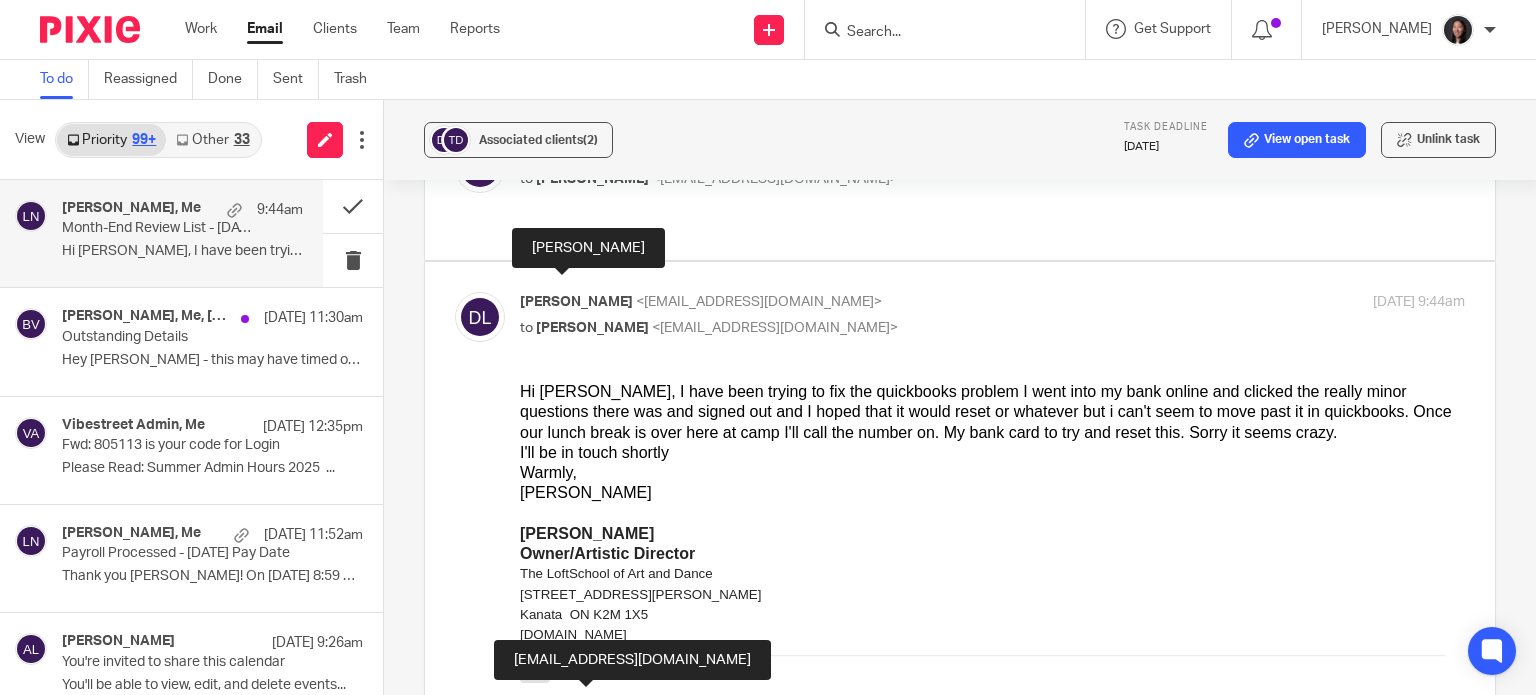 scroll, scrollTop: 139, scrollLeft: 0, axis: vertical 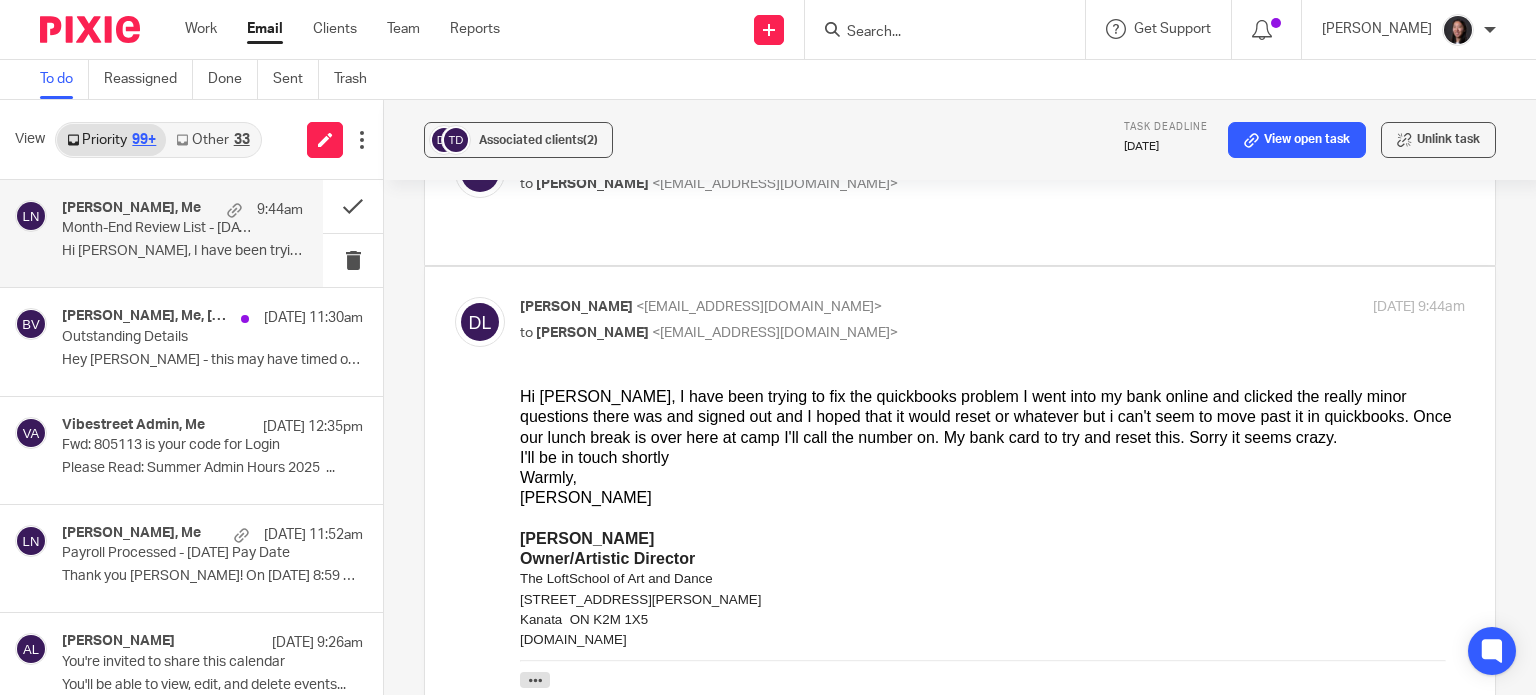 drag, startPoint x: 1034, startPoint y: 763, endPoint x: 600, endPoint y: 473, distance: 521.9732 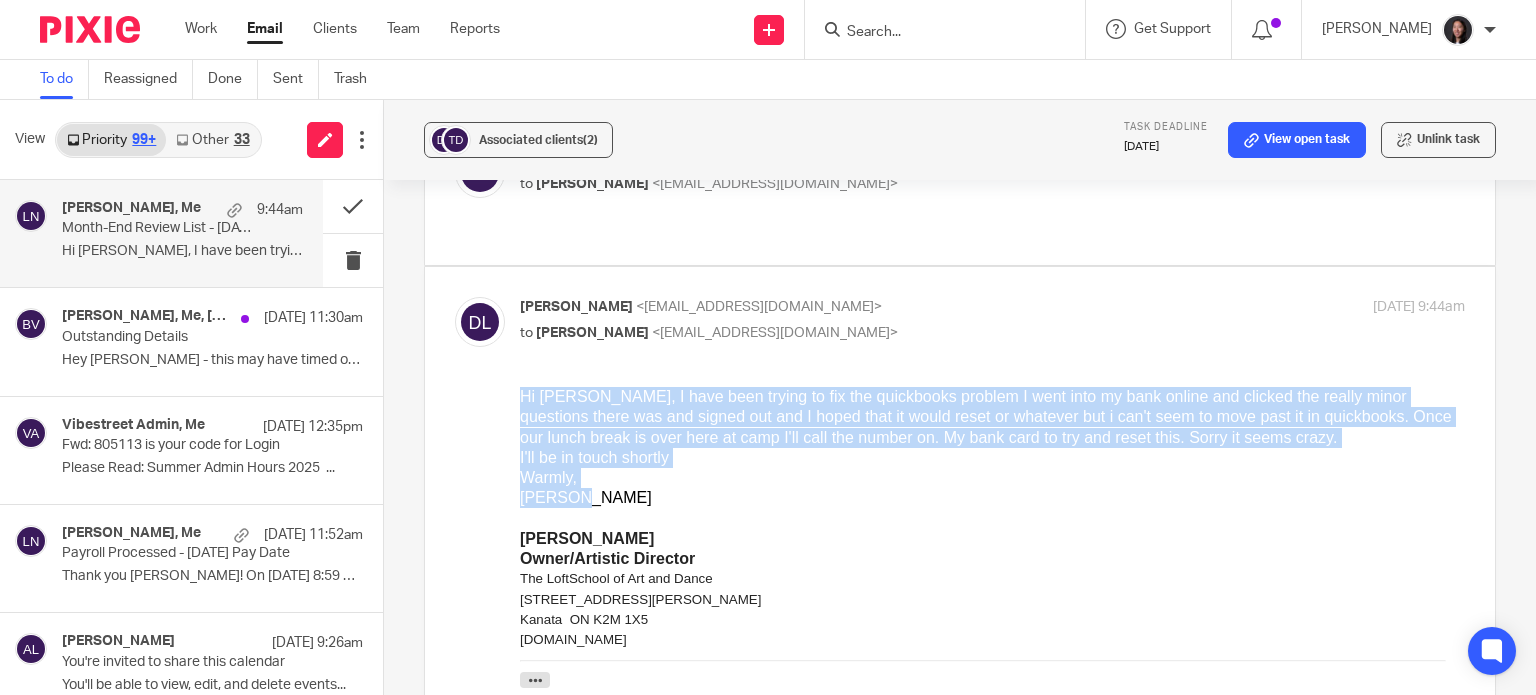 drag, startPoint x: 523, startPoint y: 401, endPoint x: 588, endPoint y: 493, distance: 112.64546 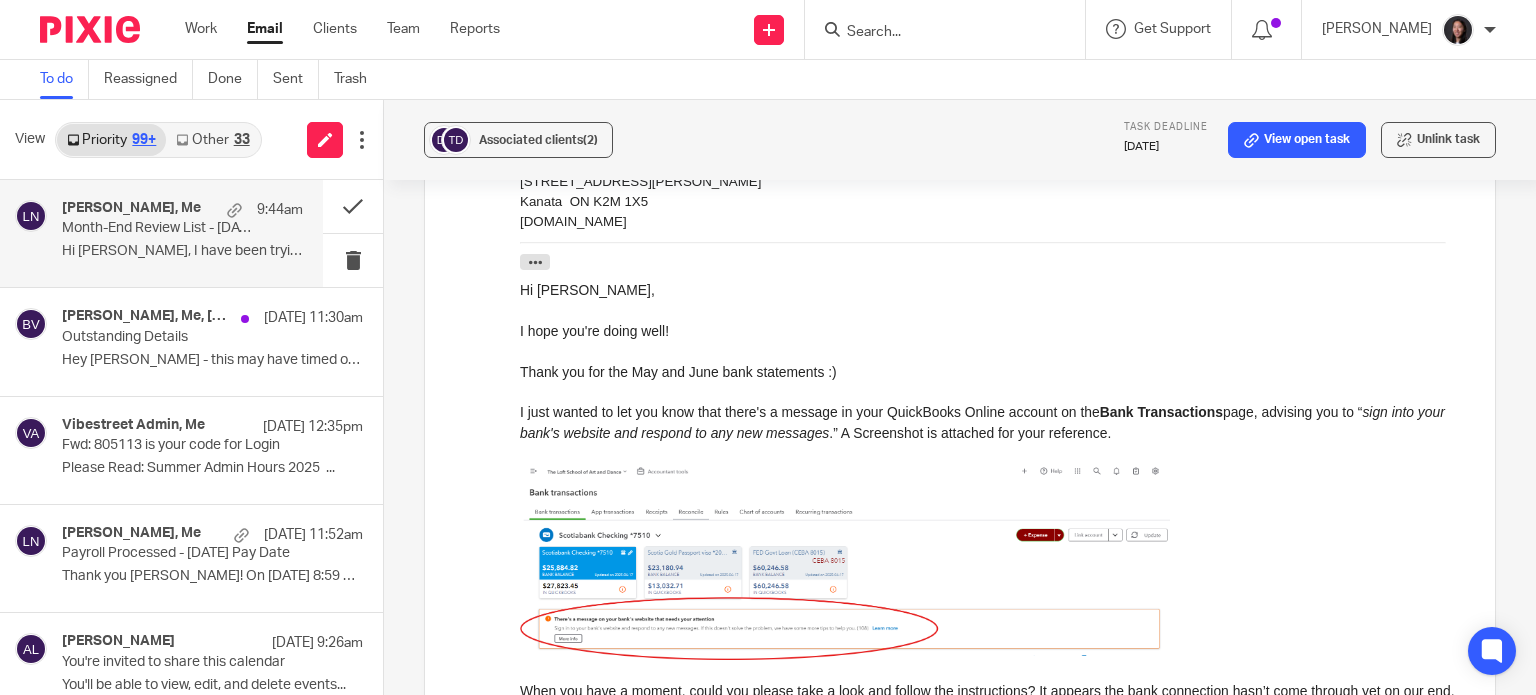 scroll, scrollTop: 558, scrollLeft: 0, axis: vertical 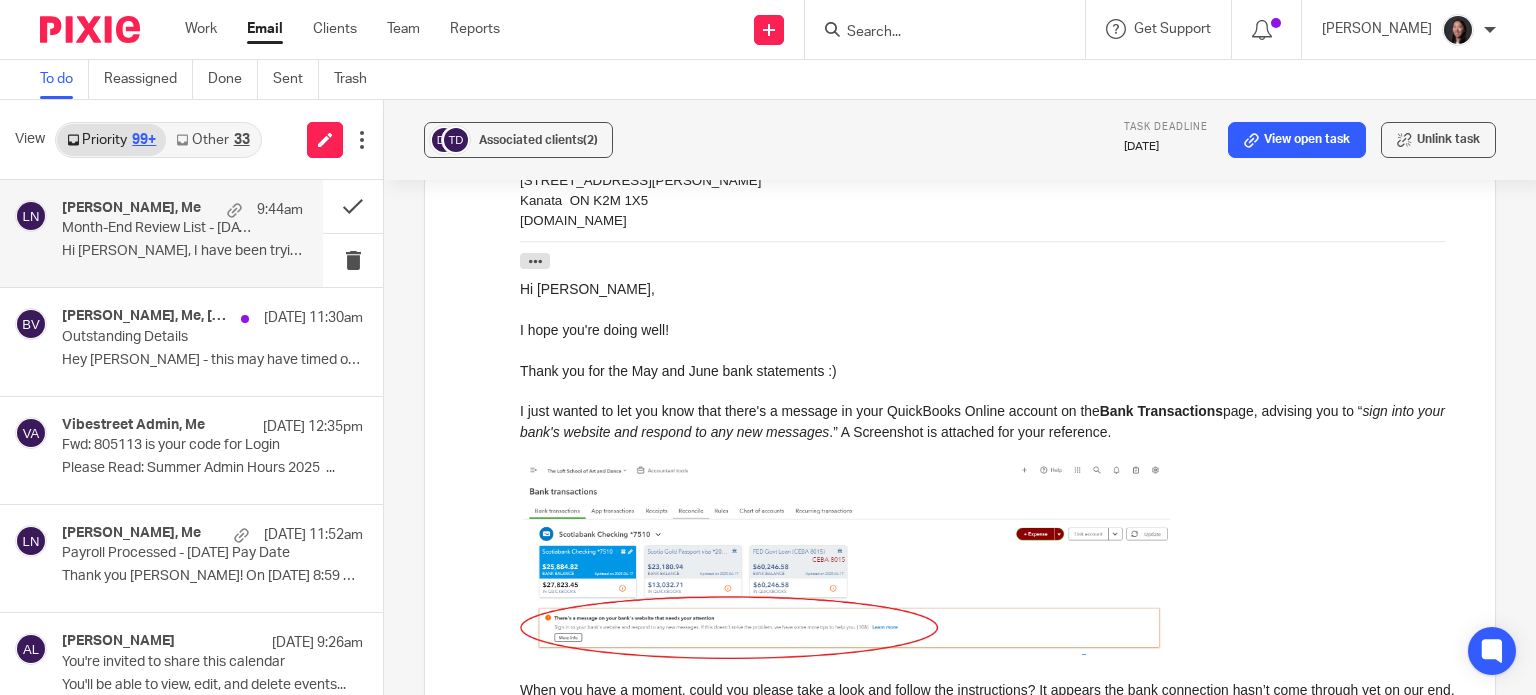 drag, startPoint x: 697, startPoint y: 123, endPoint x: 697, endPoint y: 543, distance: 420 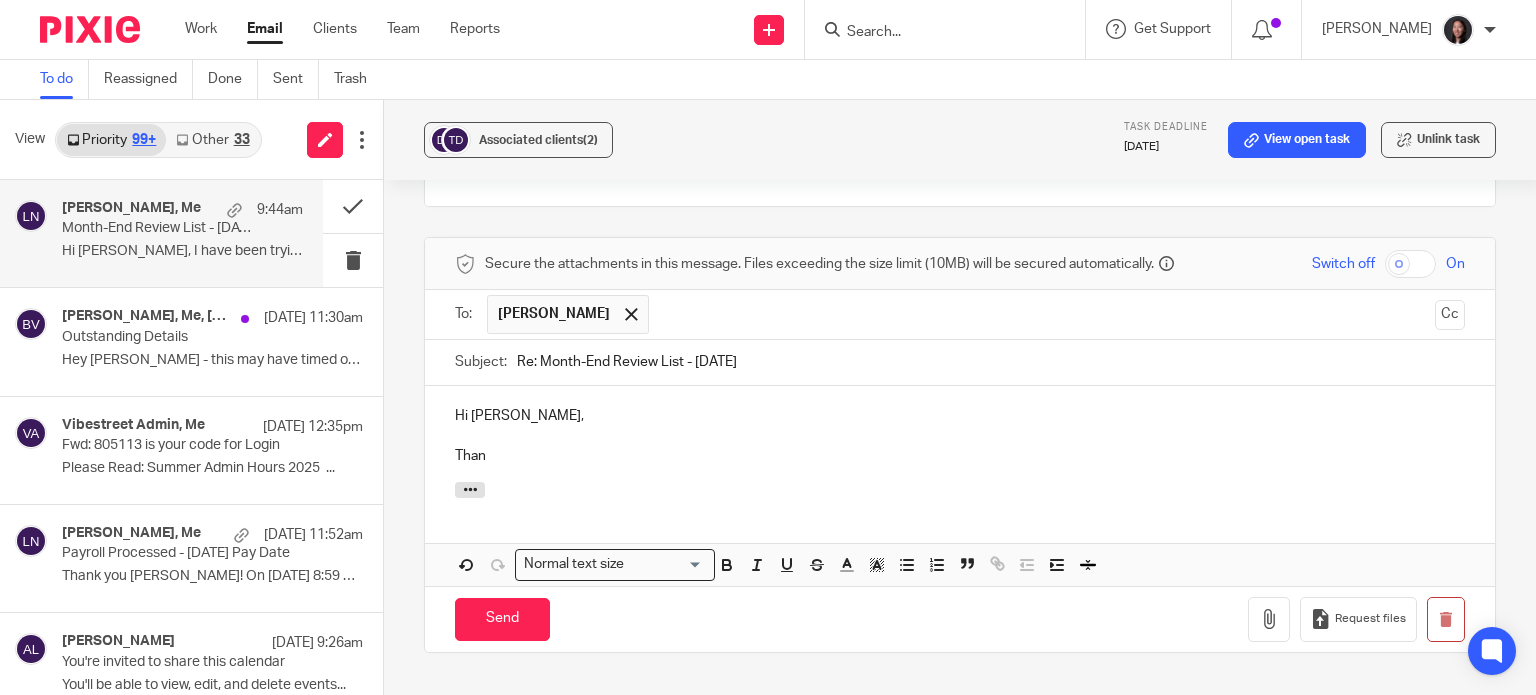 scroll, scrollTop: 1938, scrollLeft: 0, axis: vertical 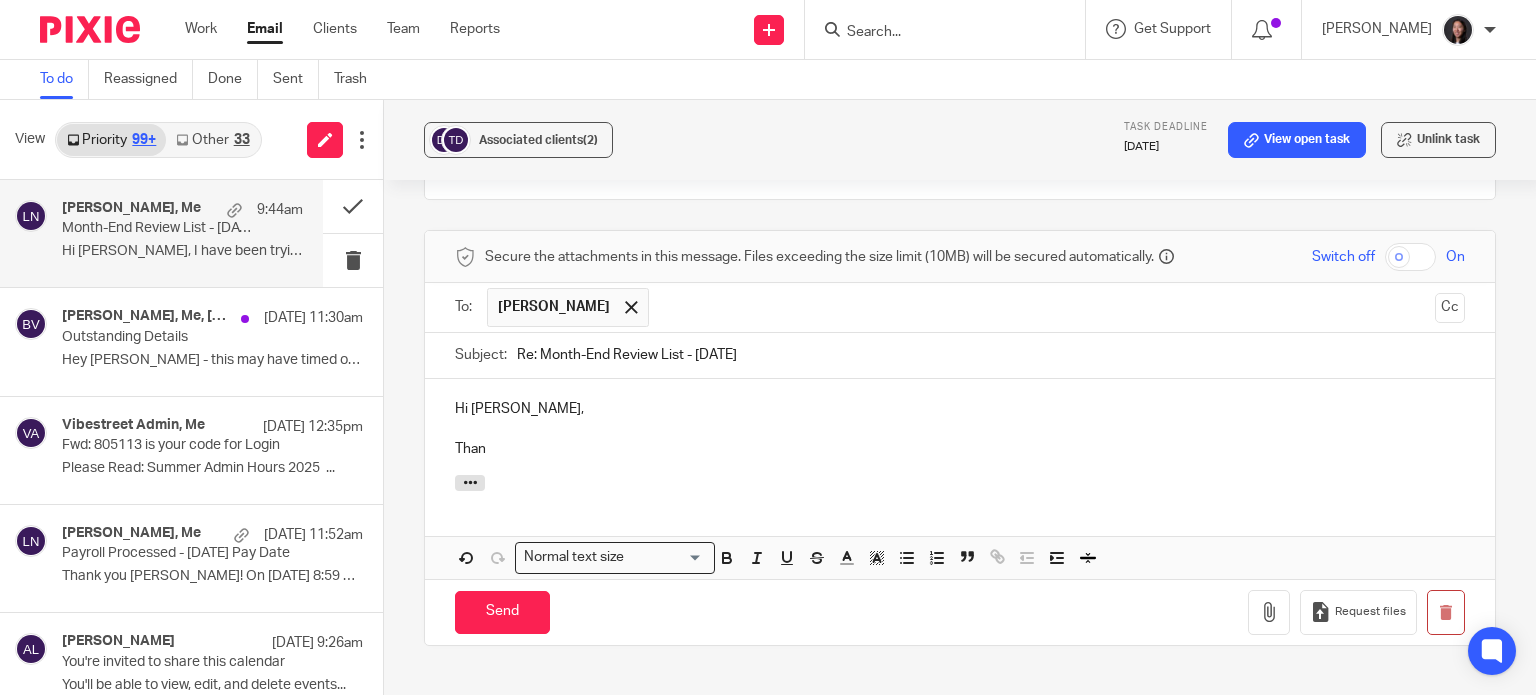 click on "Than" at bounding box center (960, 449) 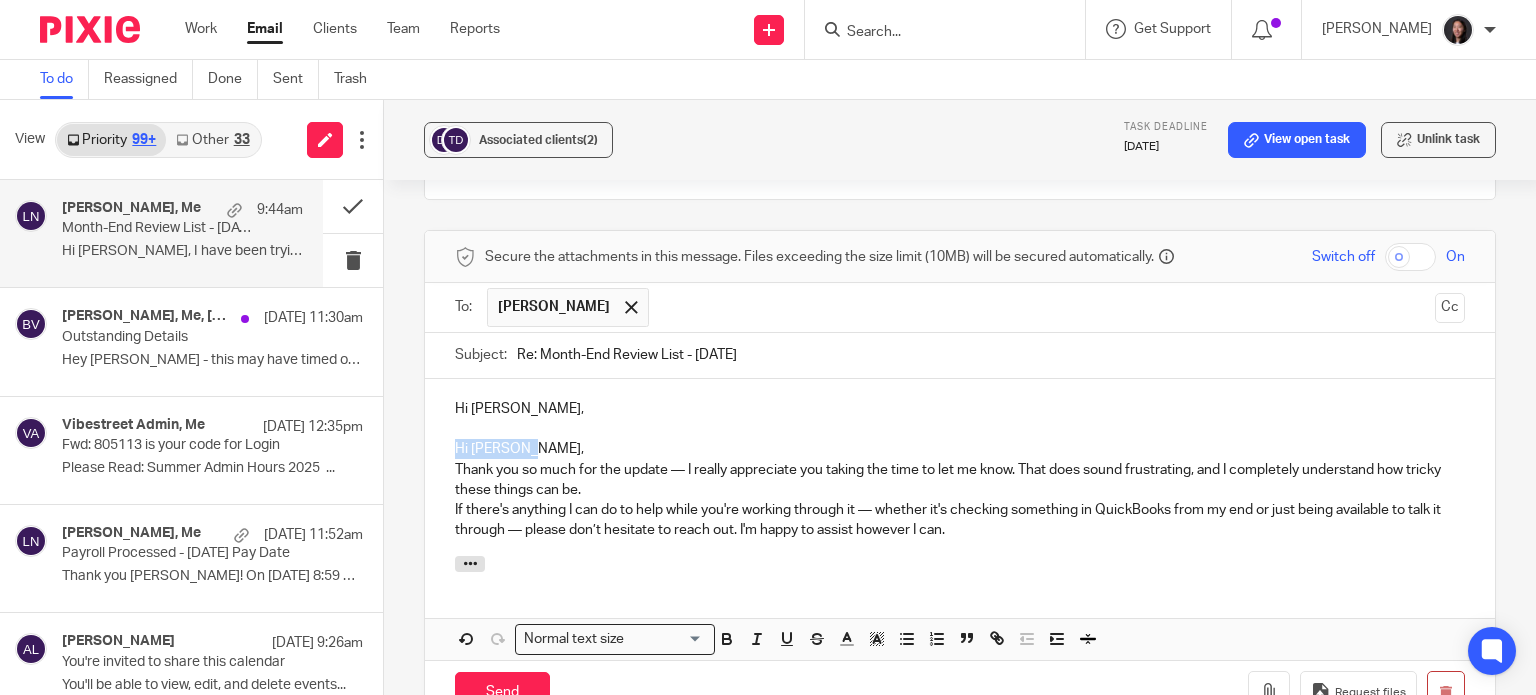 drag, startPoint x: 448, startPoint y: 388, endPoint x: 529, endPoint y: 389, distance: 81.00617 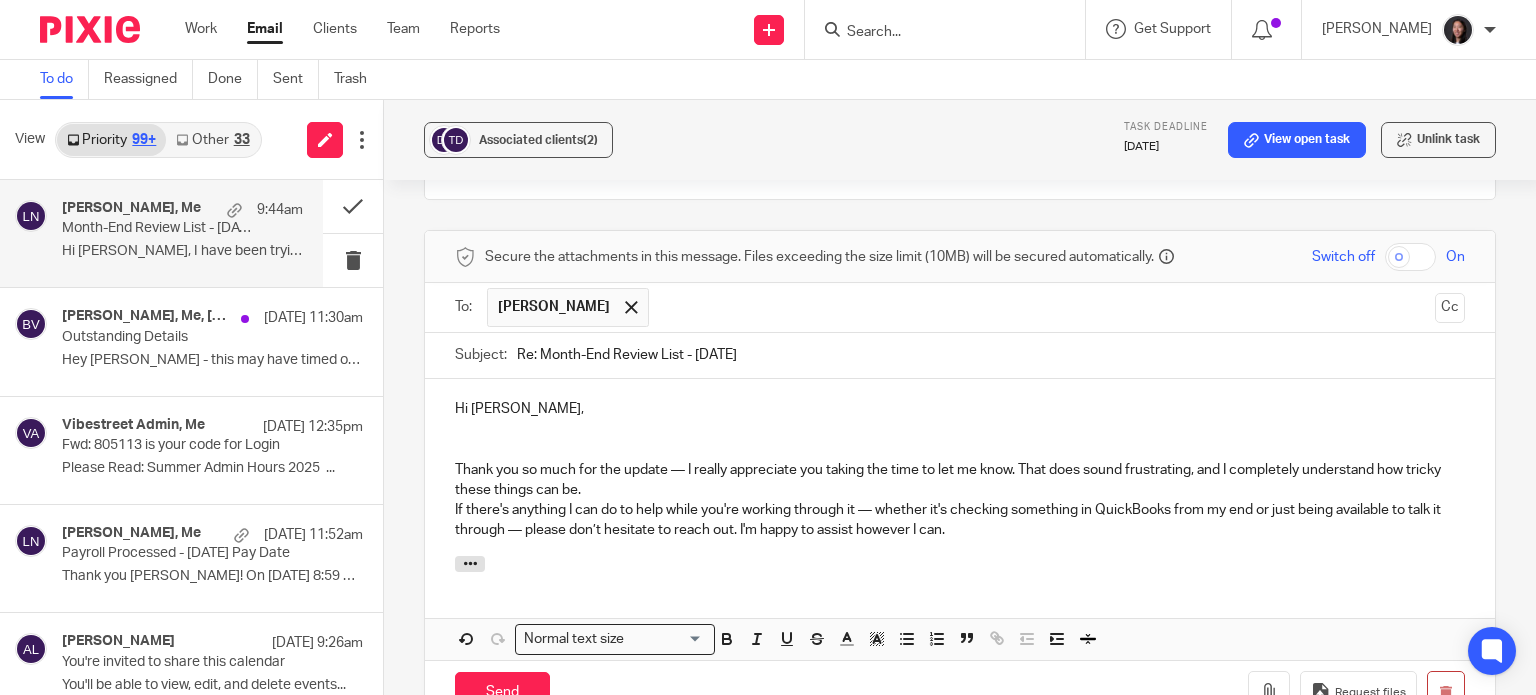 click on "Hi Deborah, Thank you so much for the update — I really appreciate you taking the time to let me know. That does sound frustrating, and I completely understand how tricky these things can be. If there's anything I can do to help while you're working through it — whether it's checking something in QuickBooks from my end or just being available to talk it through — please don’t hesitate to reach out. I'm happy to assist however I can." at bounding box center (960, 467) 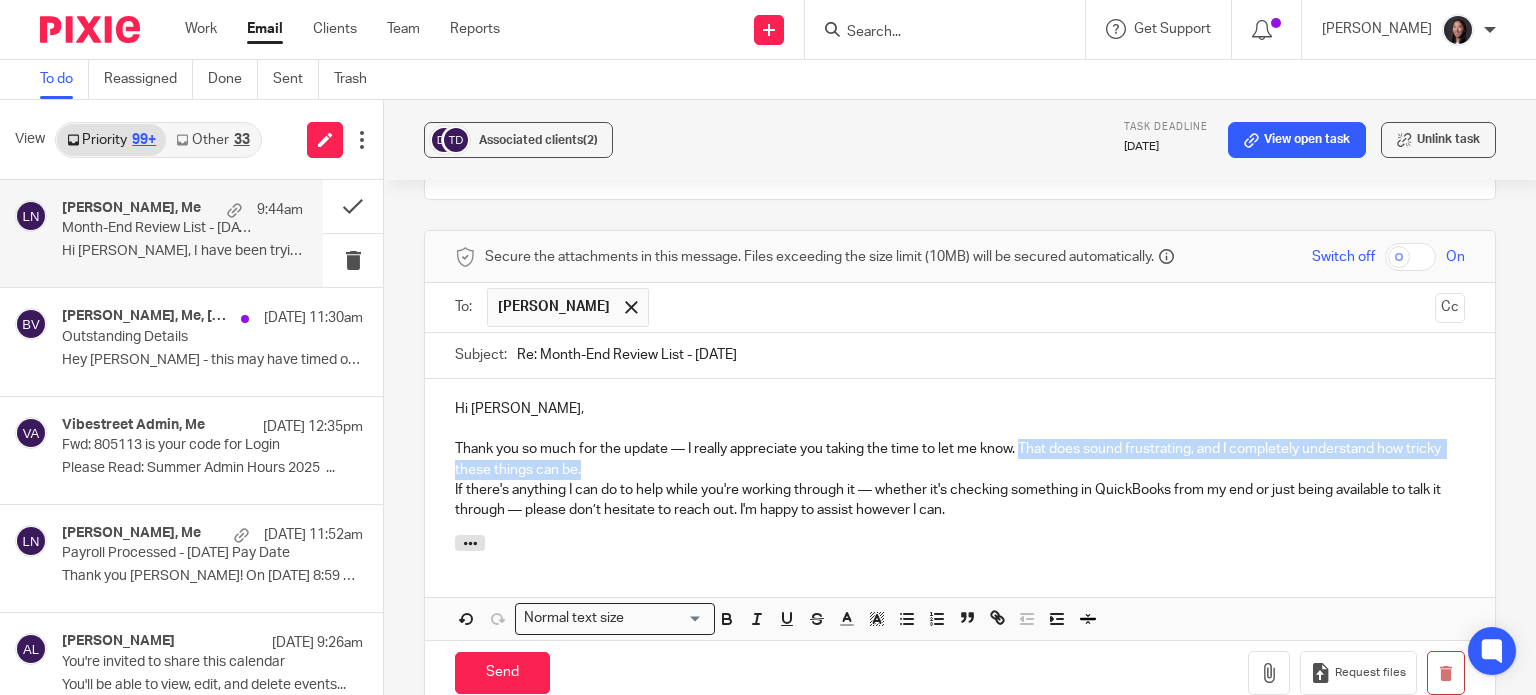 drag, startPoint x: 1020, startPoint y: 392, endPoint x: 1033, endPoint y: 411, distance: 23.021729 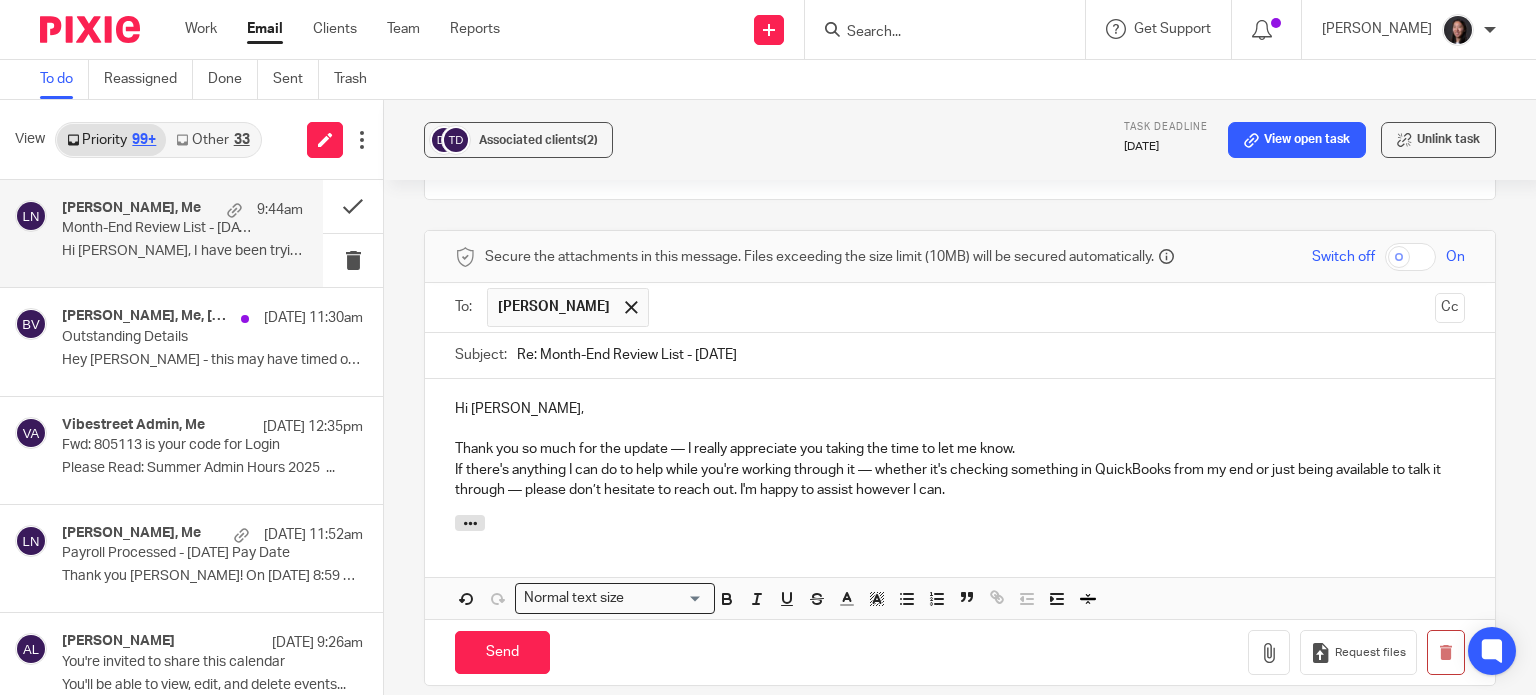 click on "Hi Deborah, Thank you so much for the update — I really appreciate you taking the time to let me know.  If there's anything I can do to help while you're working through it — whether it's checking something in QuickBooks from my end or just being available to talk it through — please don’t hesitate to reach out. I'm happy to assist however I can." at bounding box center (960, 447) 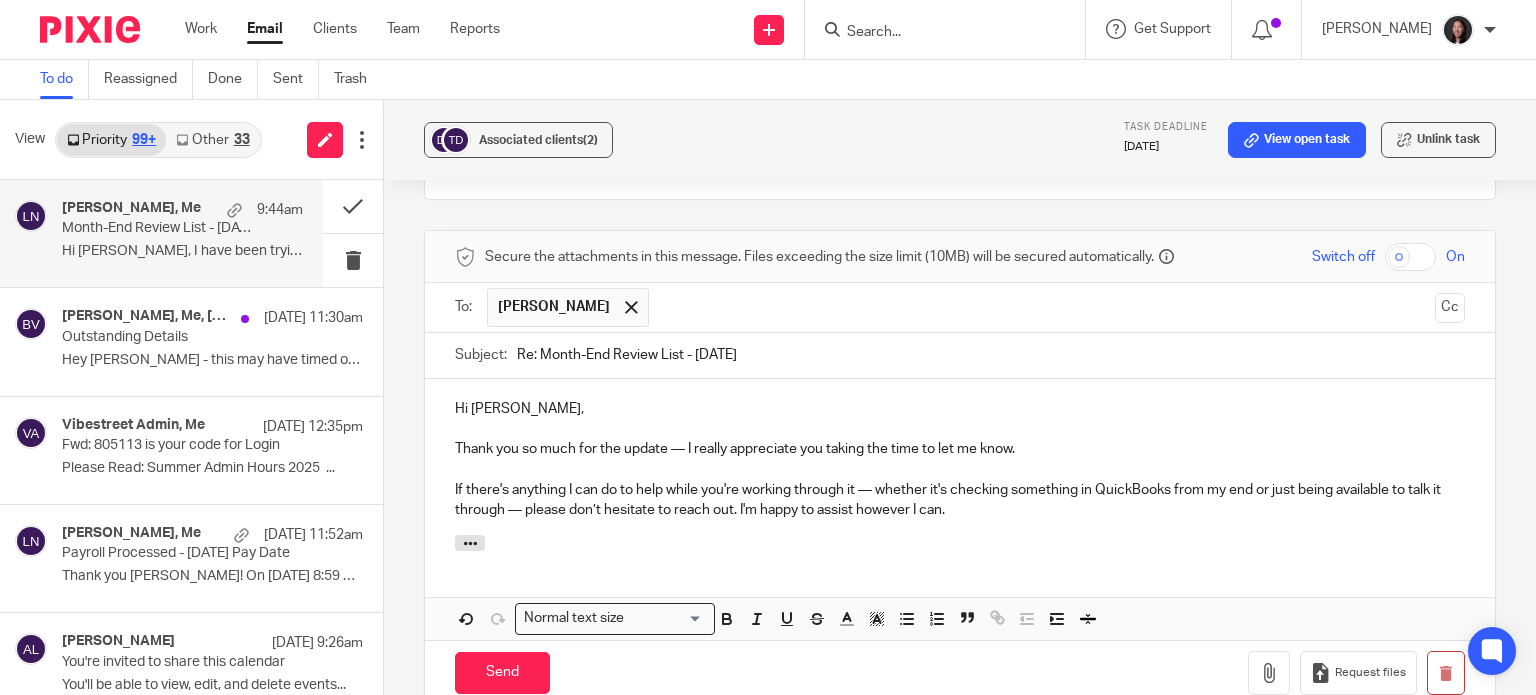 click on "If there's anything I can do to help while you're working through it — whether it's checking something in QuickBooks from my end or just being available to talk it through — please don’t hesitate to reach out. I'm happy to assist however I can." at bounding box center [960, 500] 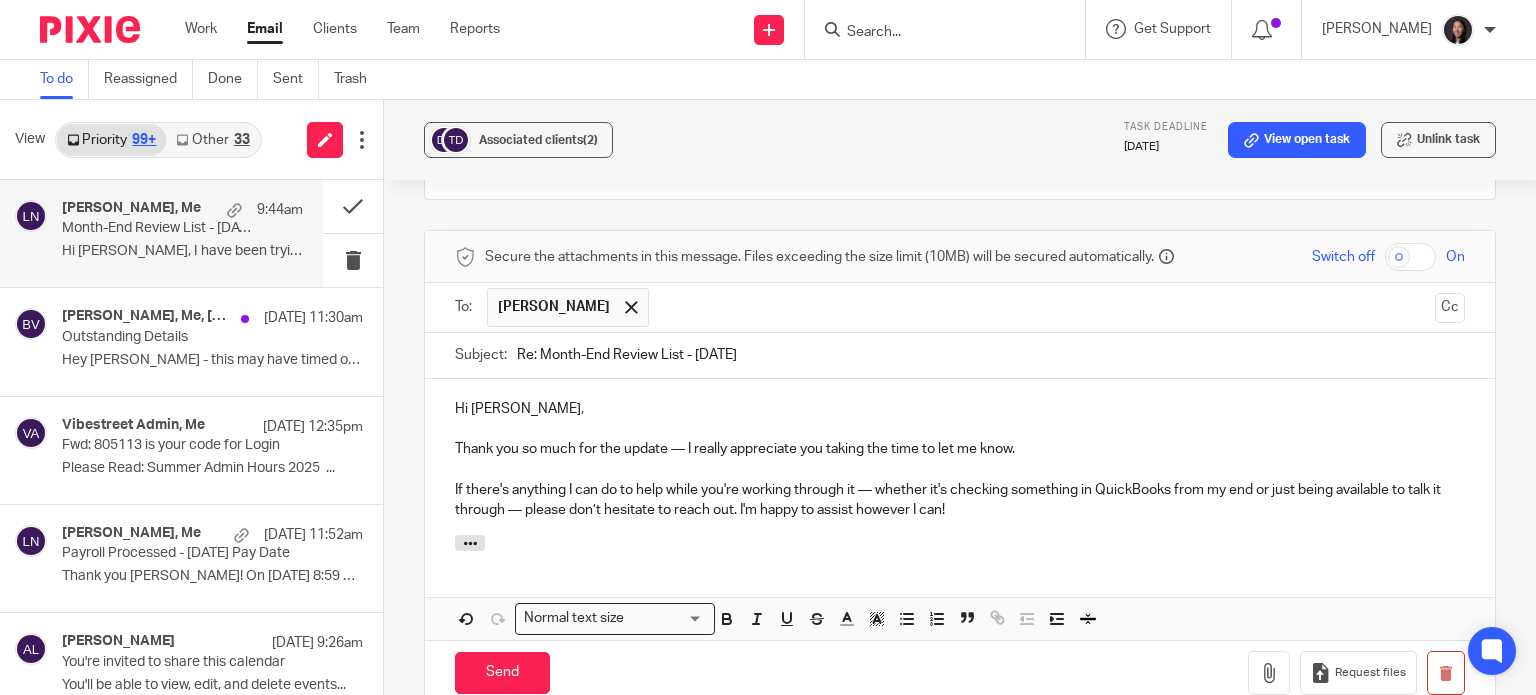 click on "If there's anything I can do to help while you're working through it — whether it's checking something in QuickBooks from my end or just being available to talk it through — please don’t hesitate to reach out. I'm happy to assist however I can!" at bounding box center (960, 500) 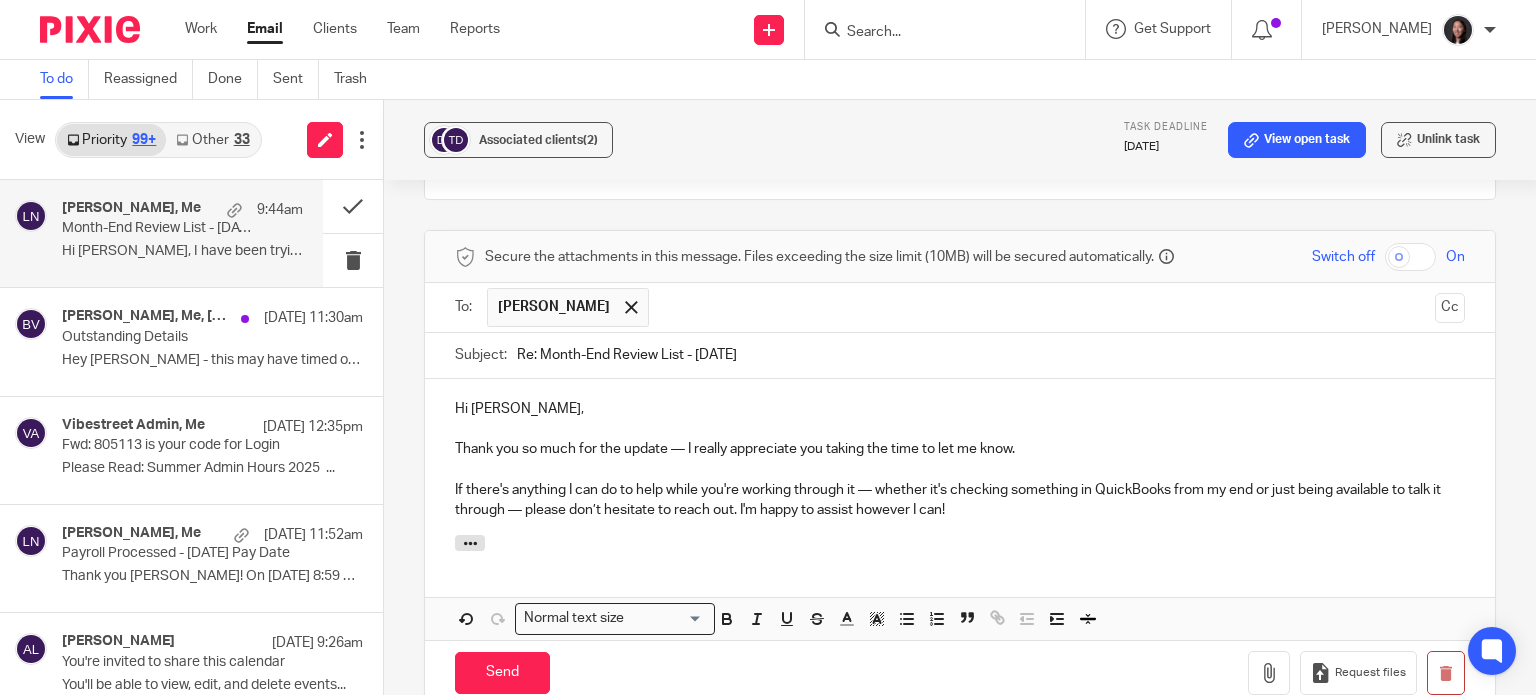 click on "If there's anything I can do to help while you're working through it — whether it's checking something in QuickBooks from my end or just being available to talk it through — please don’t hesitate to reach out. I'm happy to assist however I can!" at bounding box center [960, 500] 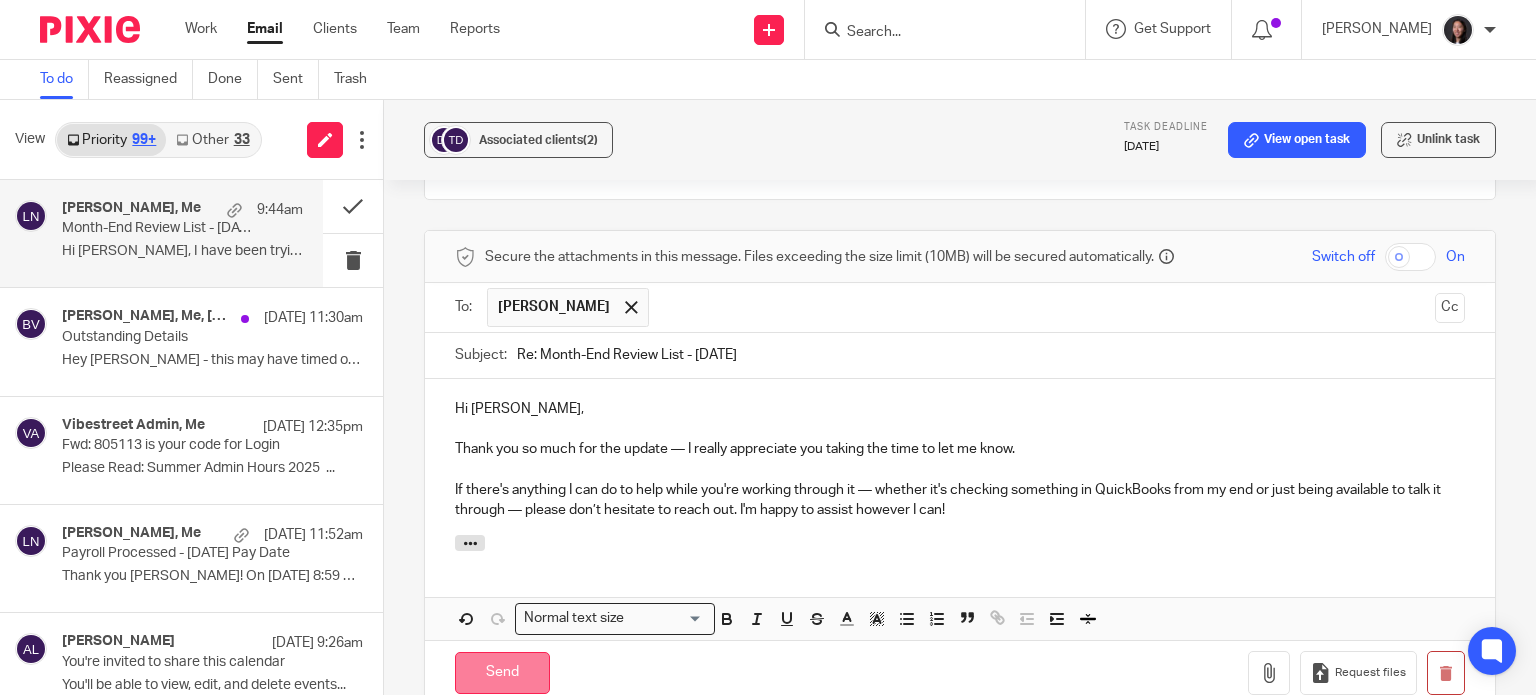 click on "Send" at bounding box center [502, 673] 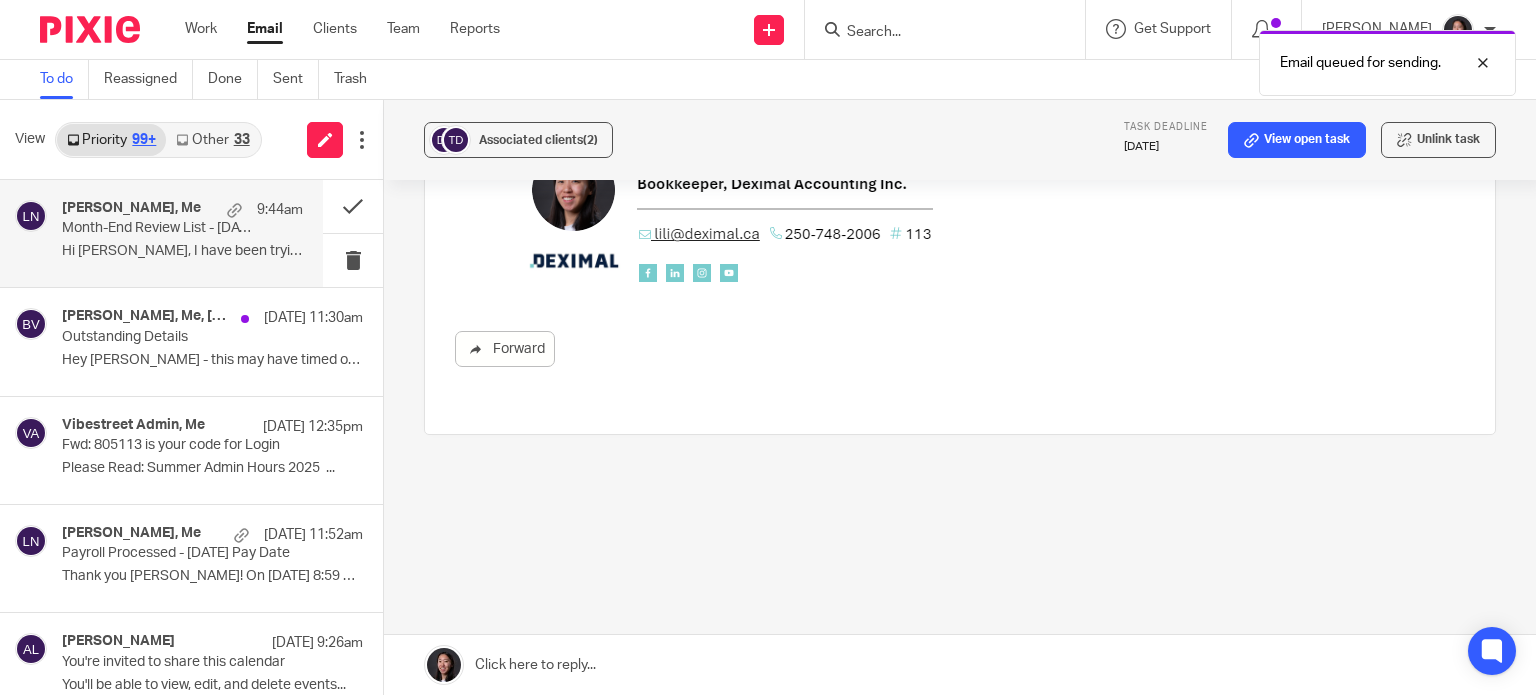 scroll, scrollTop: 1644, scrollLeft: 0, axis: vertical 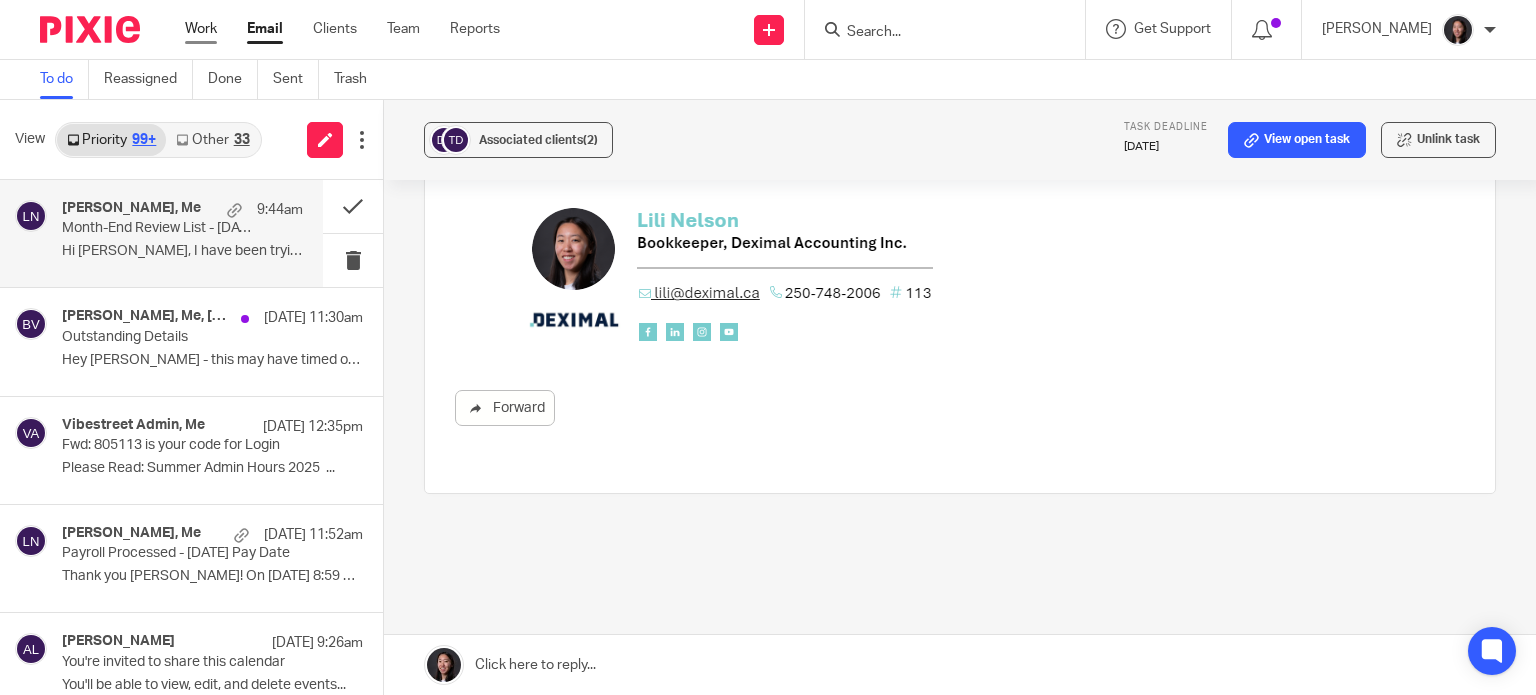 click on "Work" at bounding box center [201, 29] 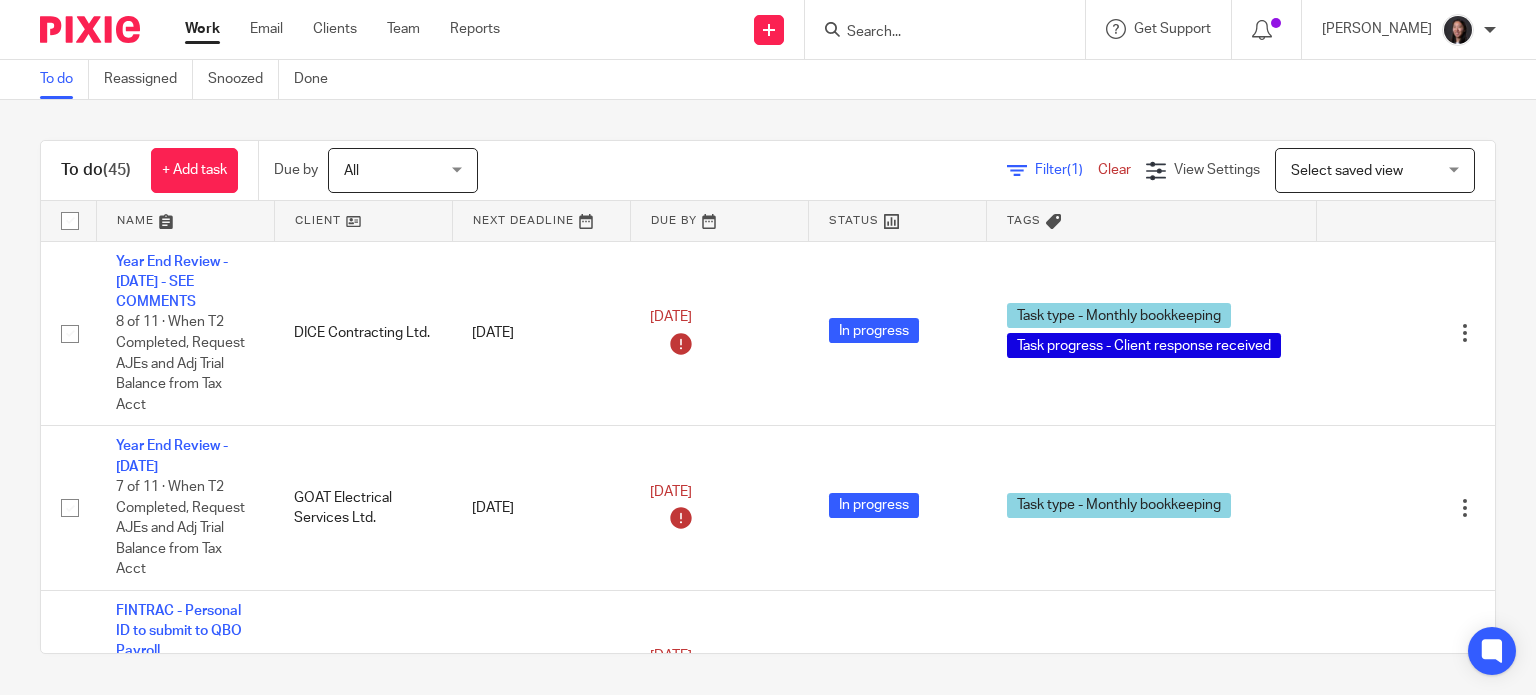 scroll, scrollTop: 0, scrollLeft: 0, axis: both 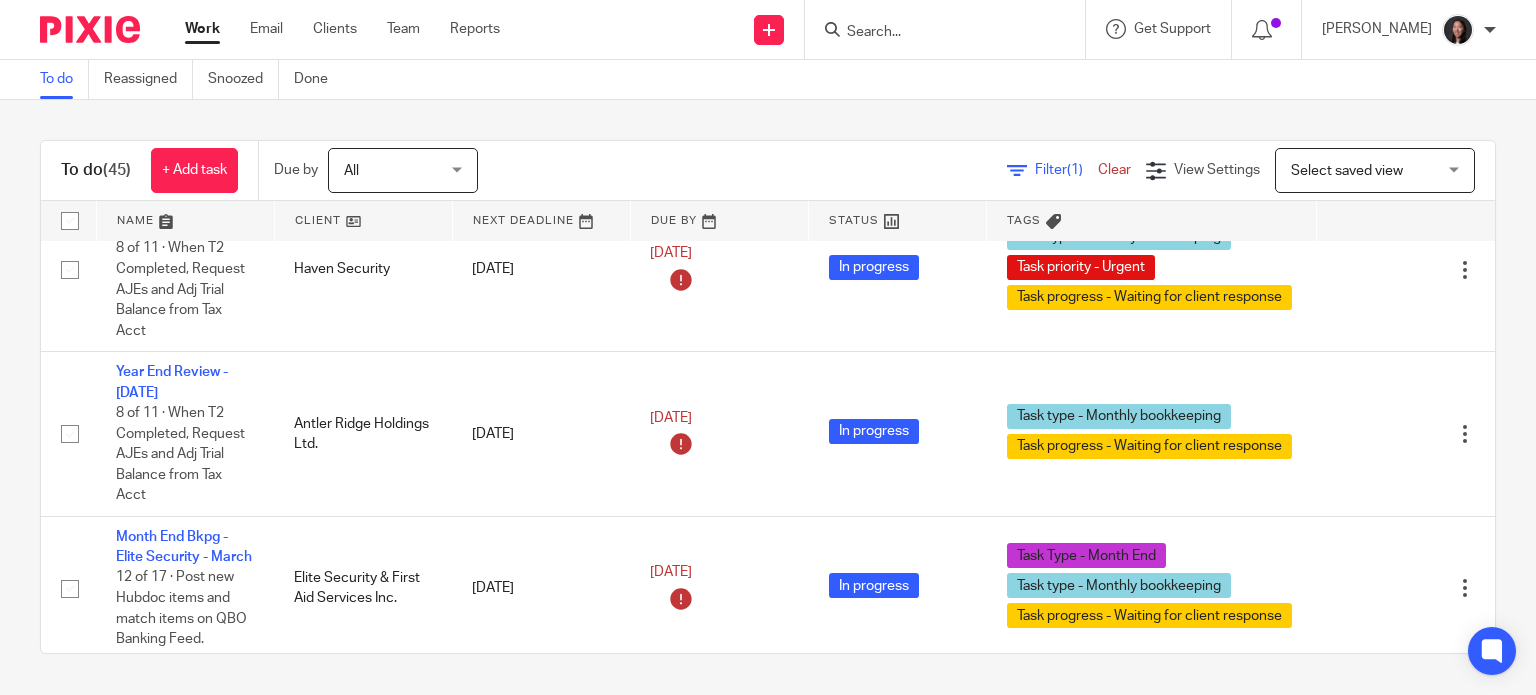 click at bounding box center (185, 221) 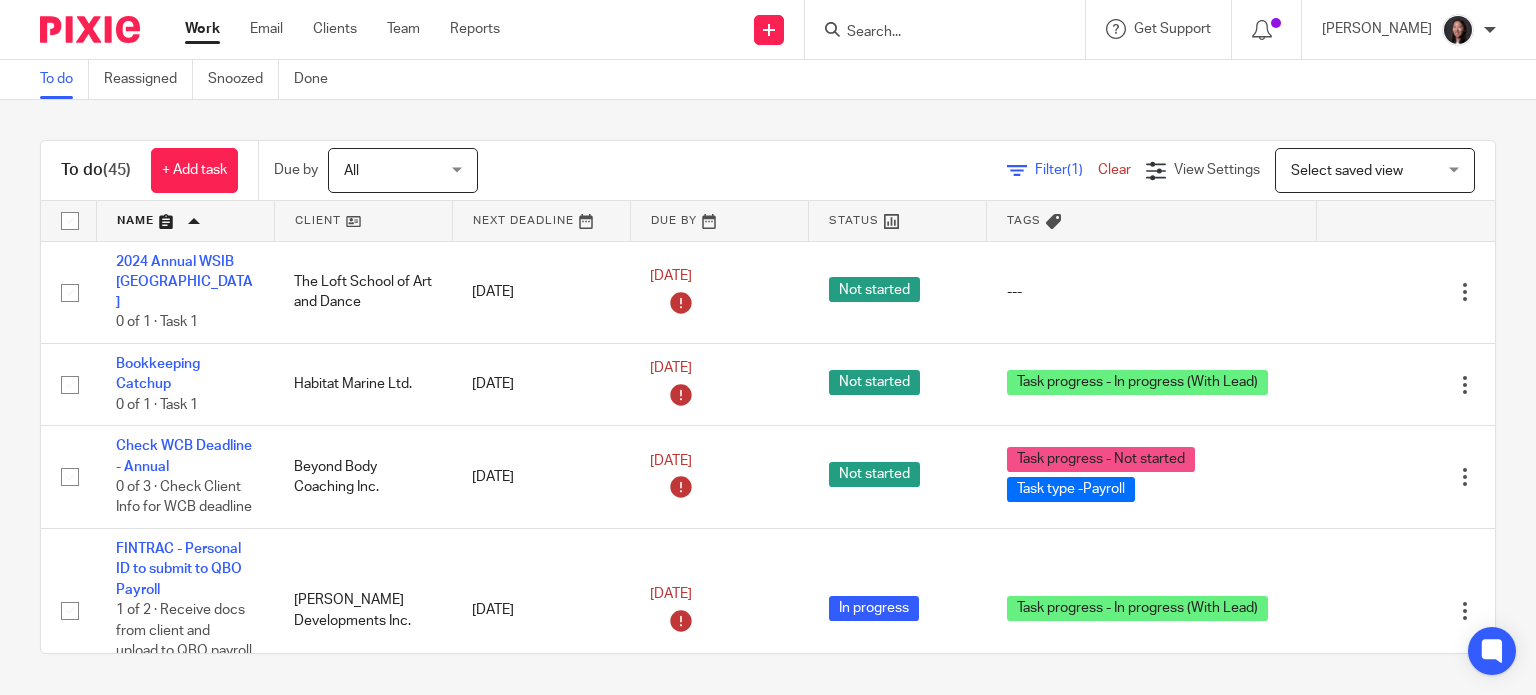 scroll, scrollTop: 0, scrollLeft: 0, axis: both 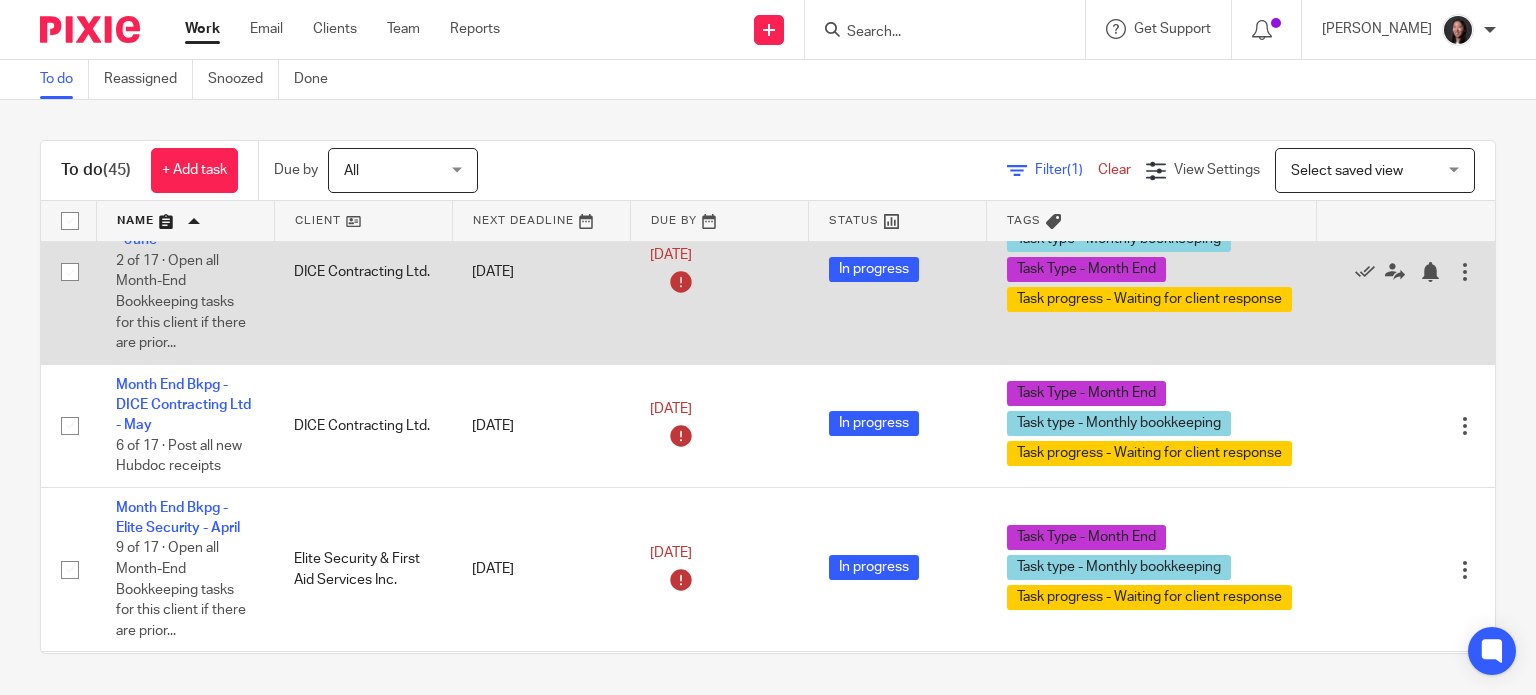 click on "Month End Bkpg - DICE Contracting Ltd - [DATE]
of
17 ·
Open all Month-End Bookkeeping tasks for this client if there are prior..." at bounding box center [185, 271] 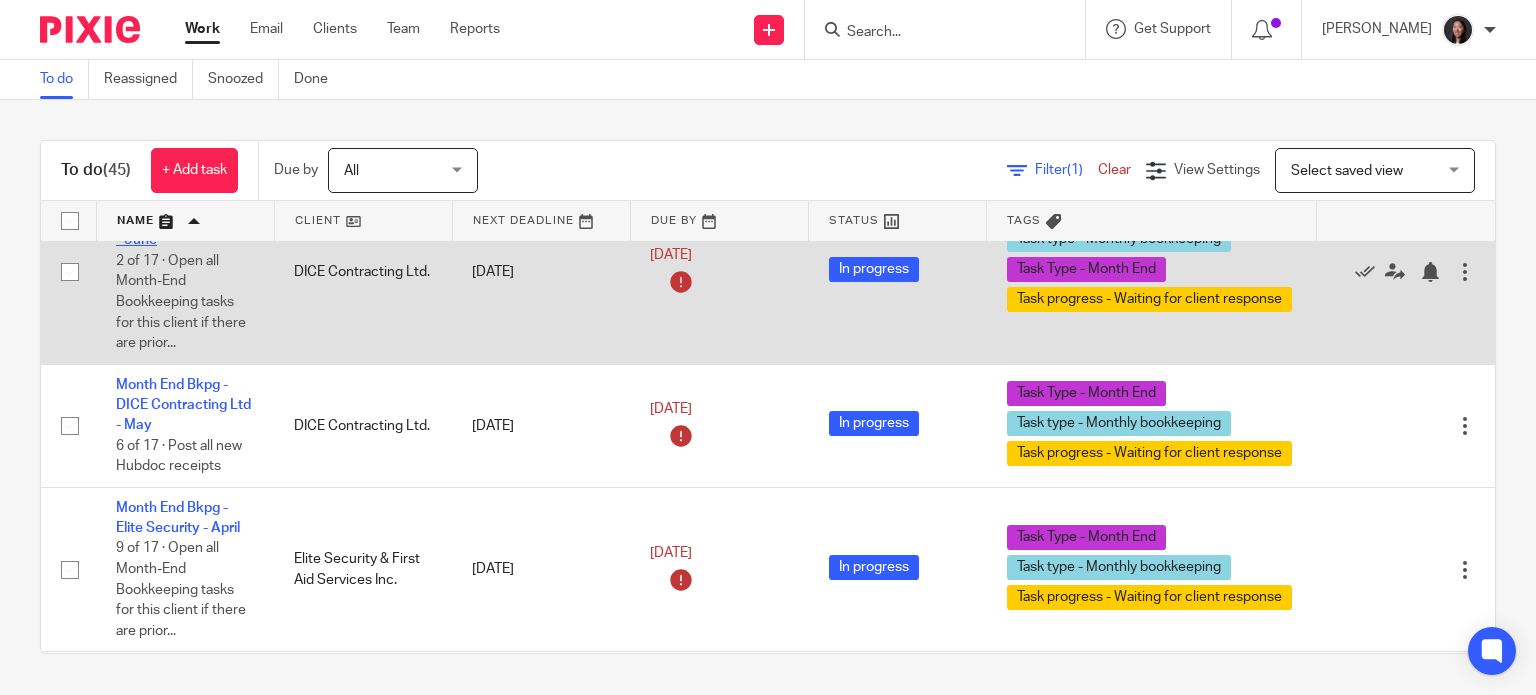 click on "Month End Bkpg - DICE Contracting Ltd - June" at bounding box center [183, 220] 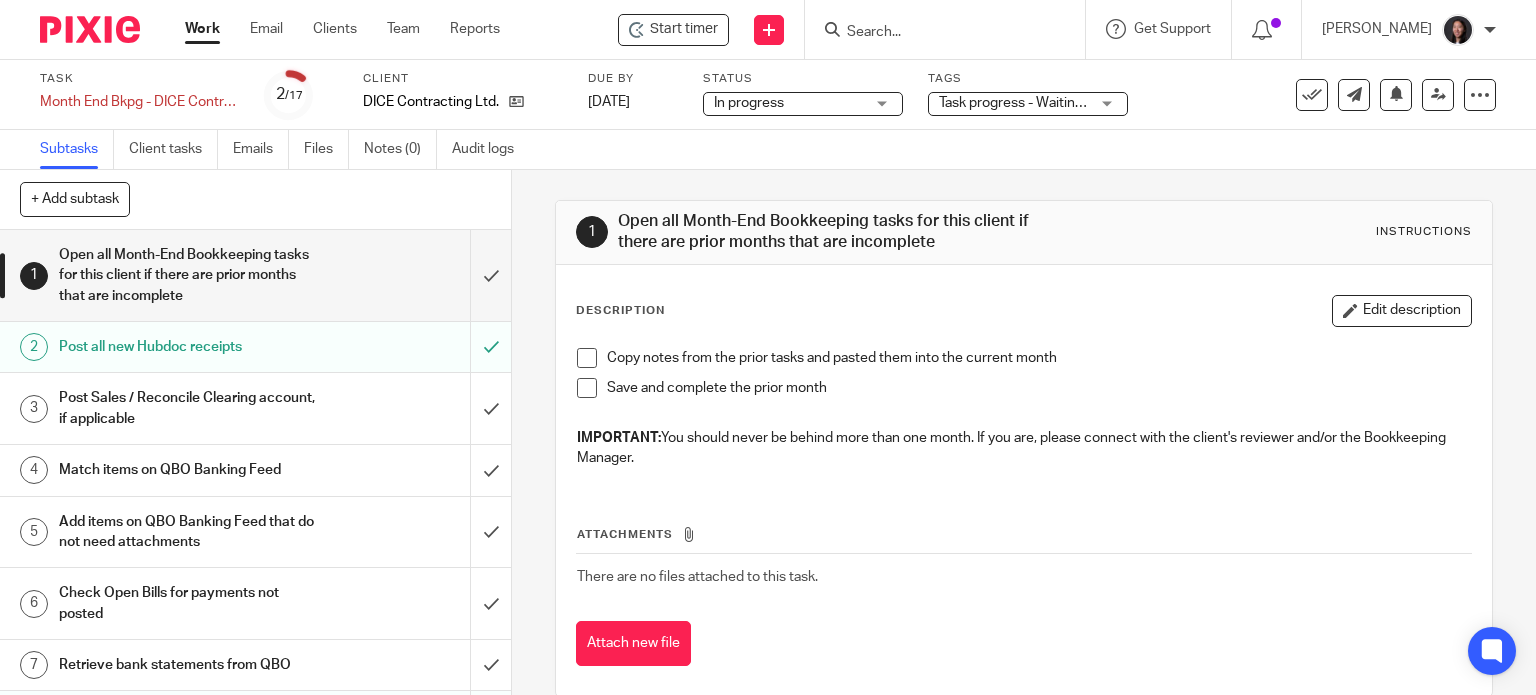 scroll, scrollTop: 0, scrollLeft: 0, axis: both 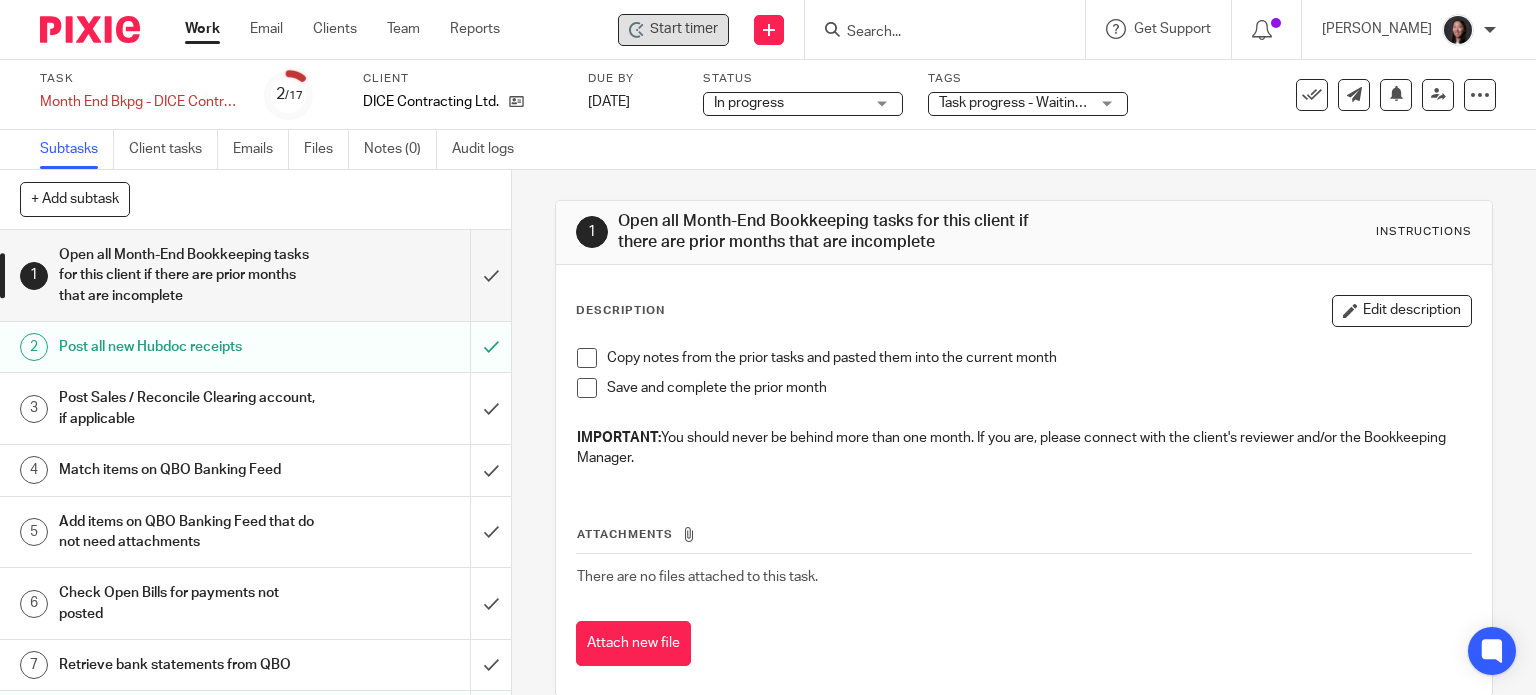 click on "Start timer" at bounding box center [684, 29] 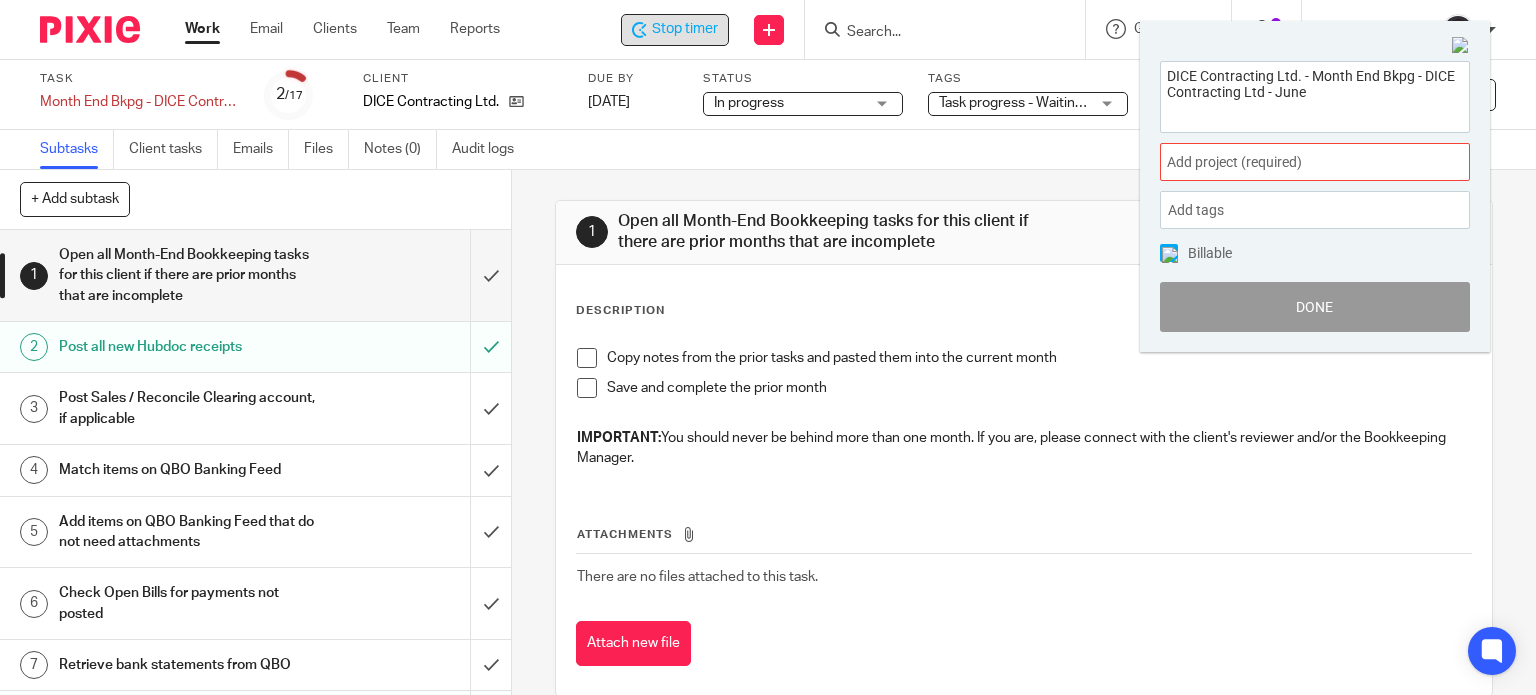 click on "Add project (required) :" at bounding box center (1293, 162) 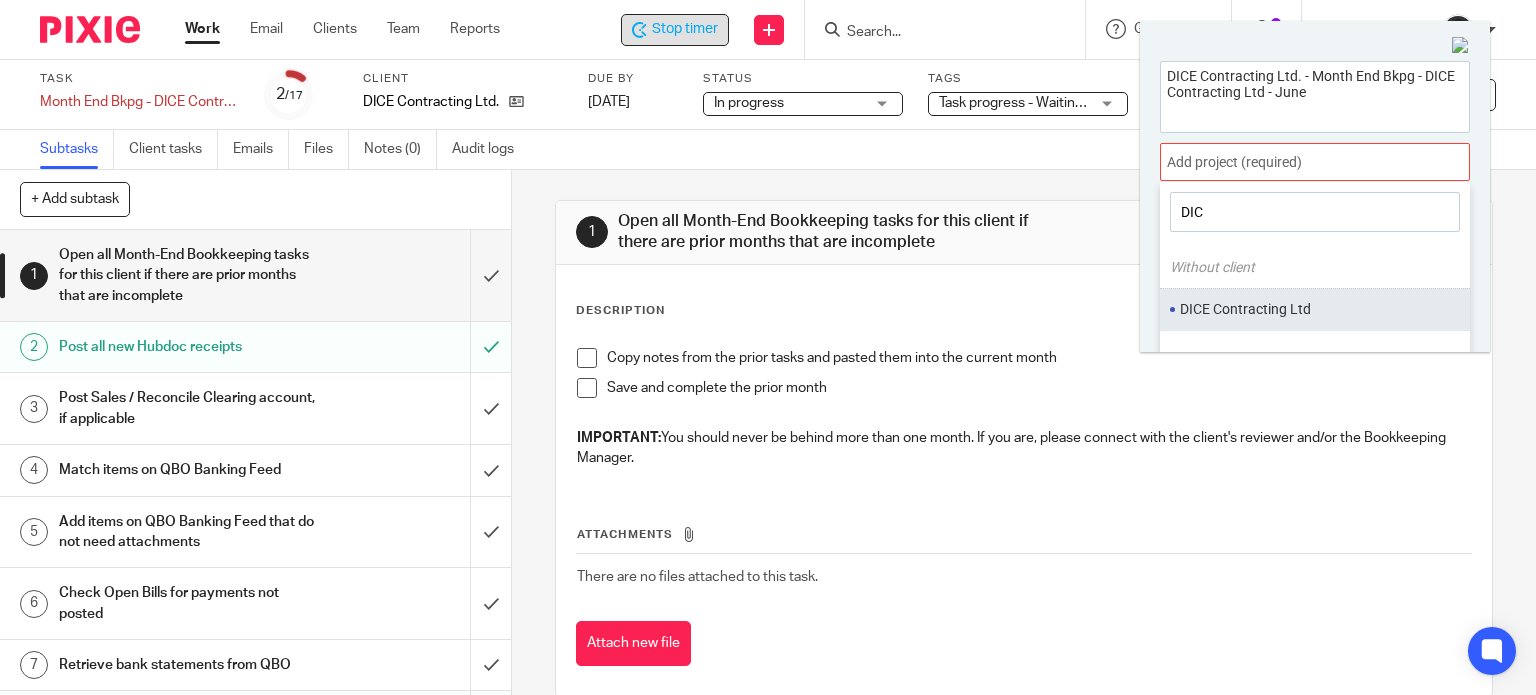 type on "DIC" 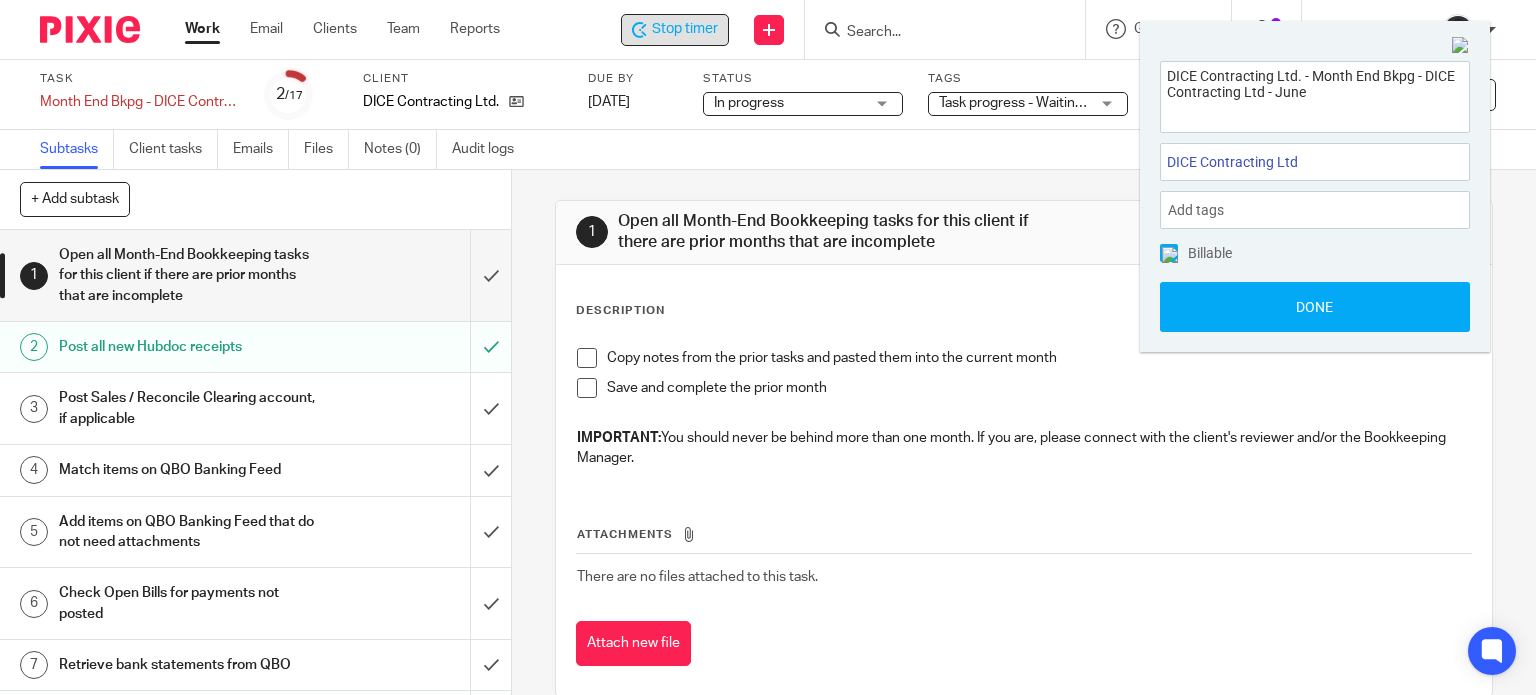 click on "Done" at bounding box center [1315, 307] 